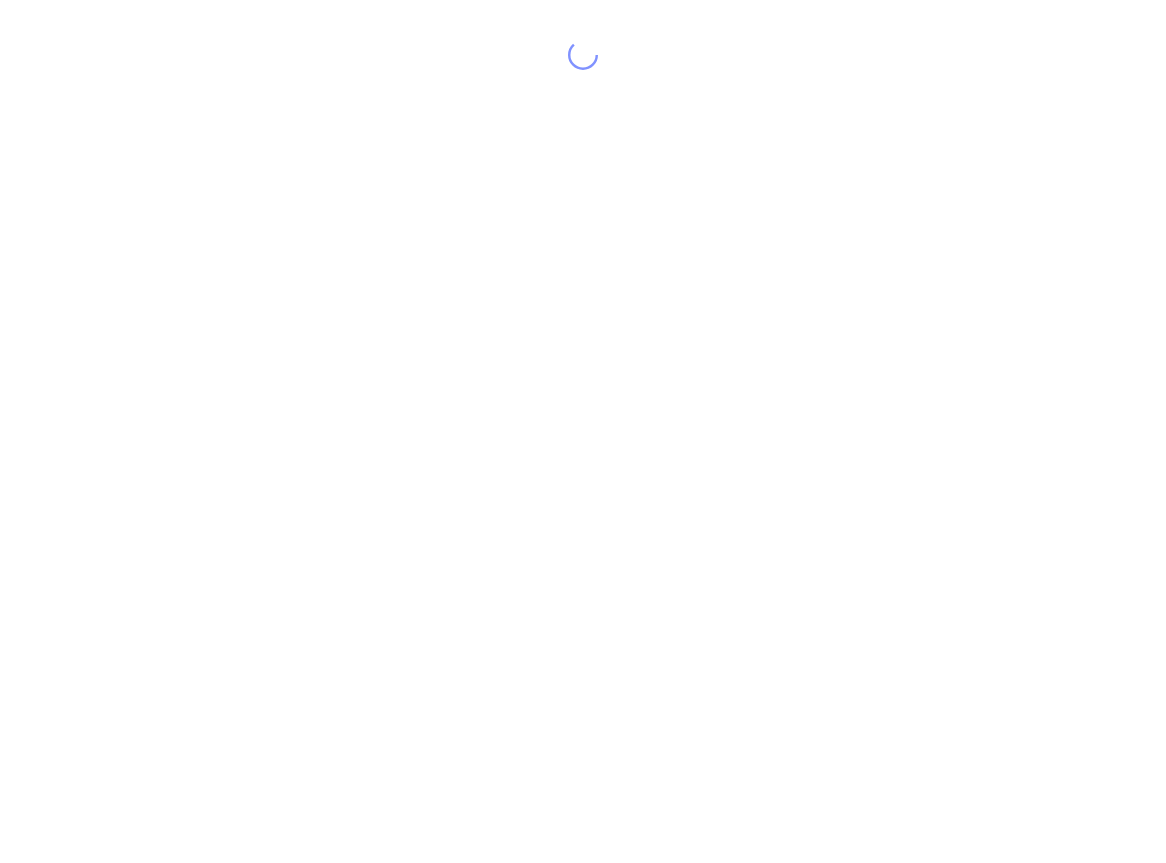 scroll, scrollTop: 0, scrollLeft: 0, axis: both 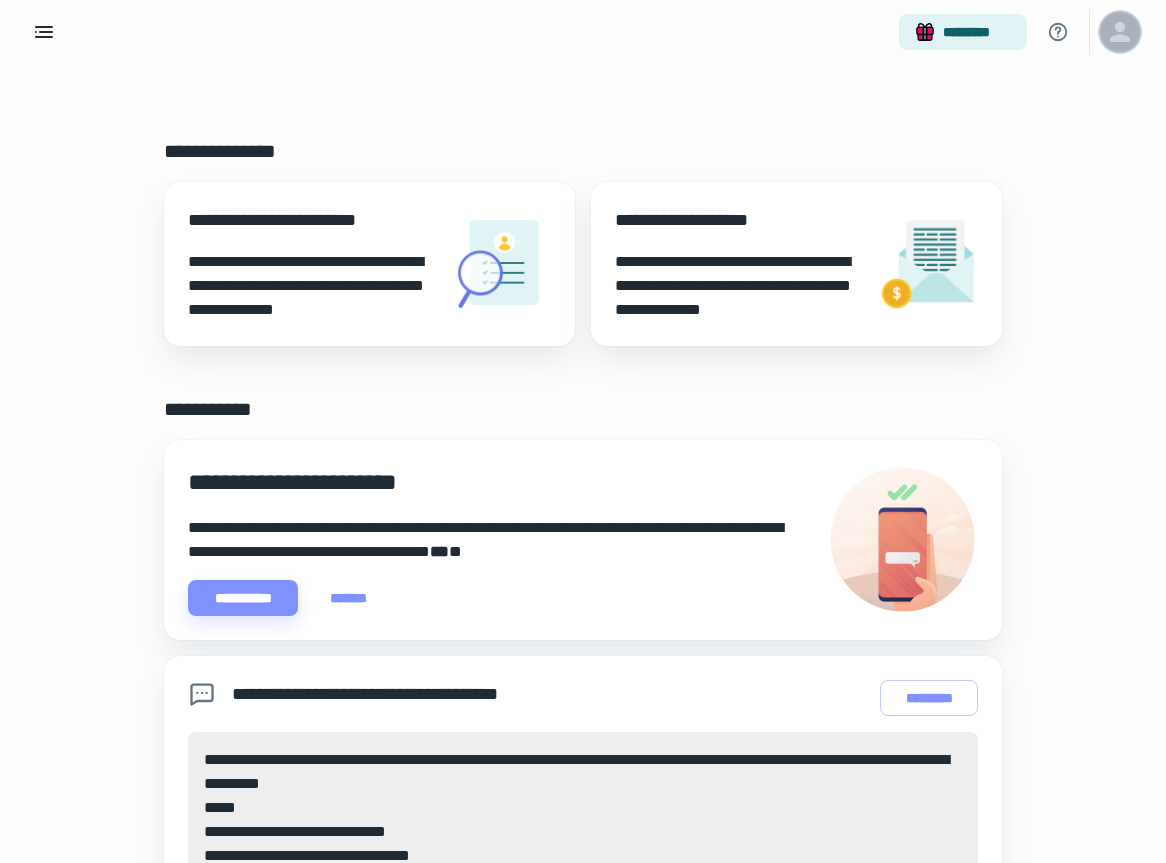 click at bounding box center [1120, 32] 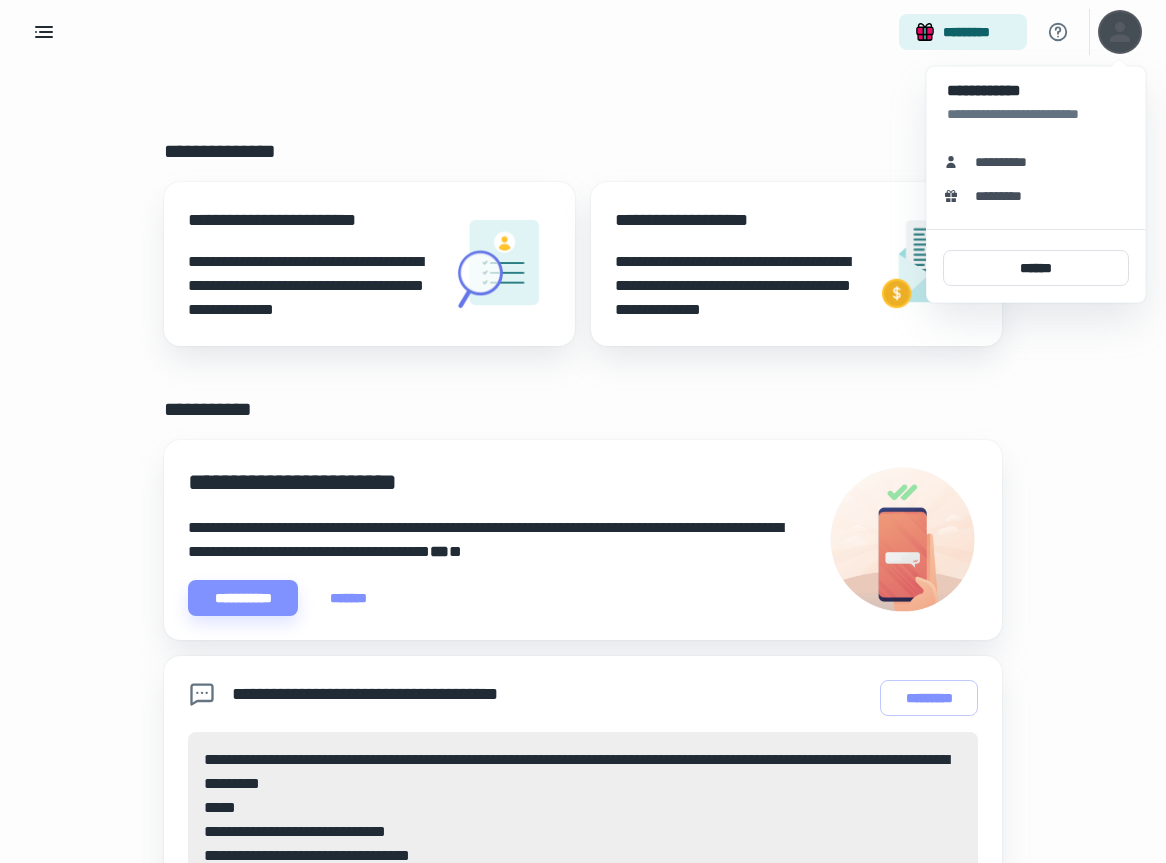 click at bounding box center [583, 431] 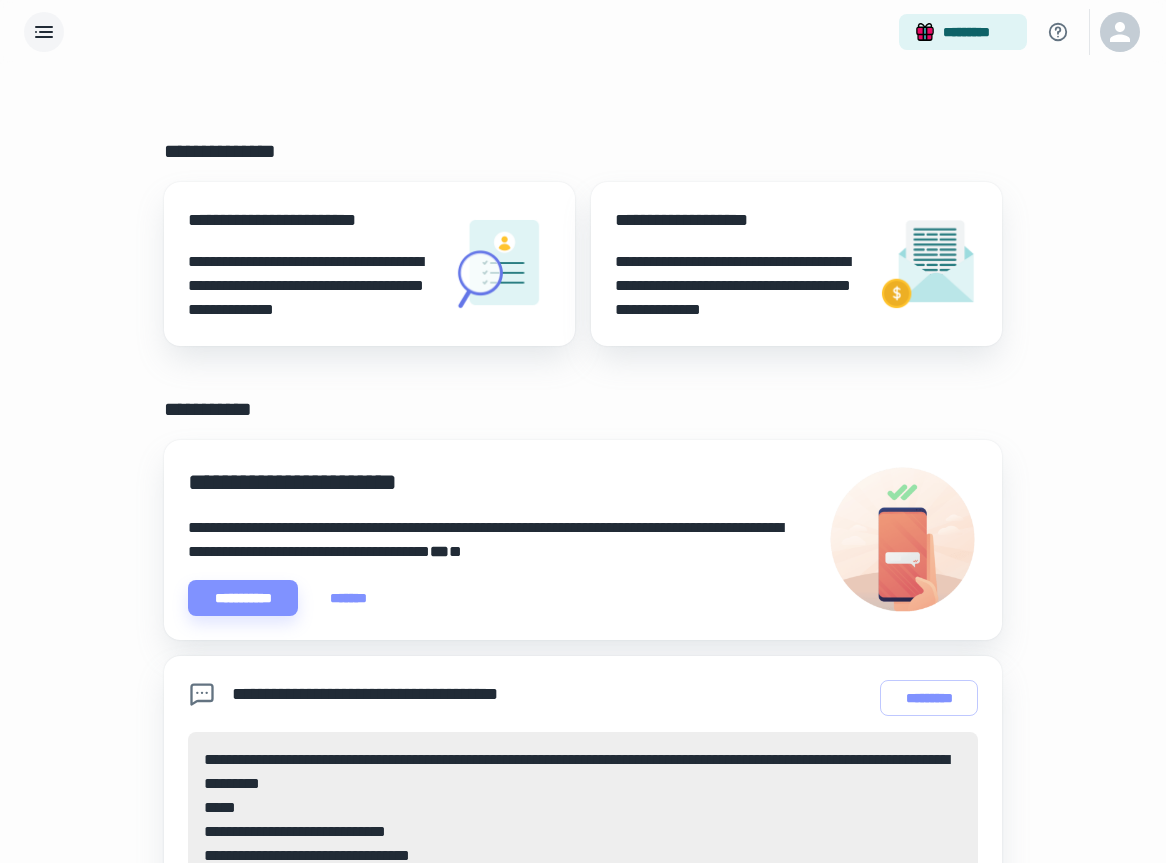 click 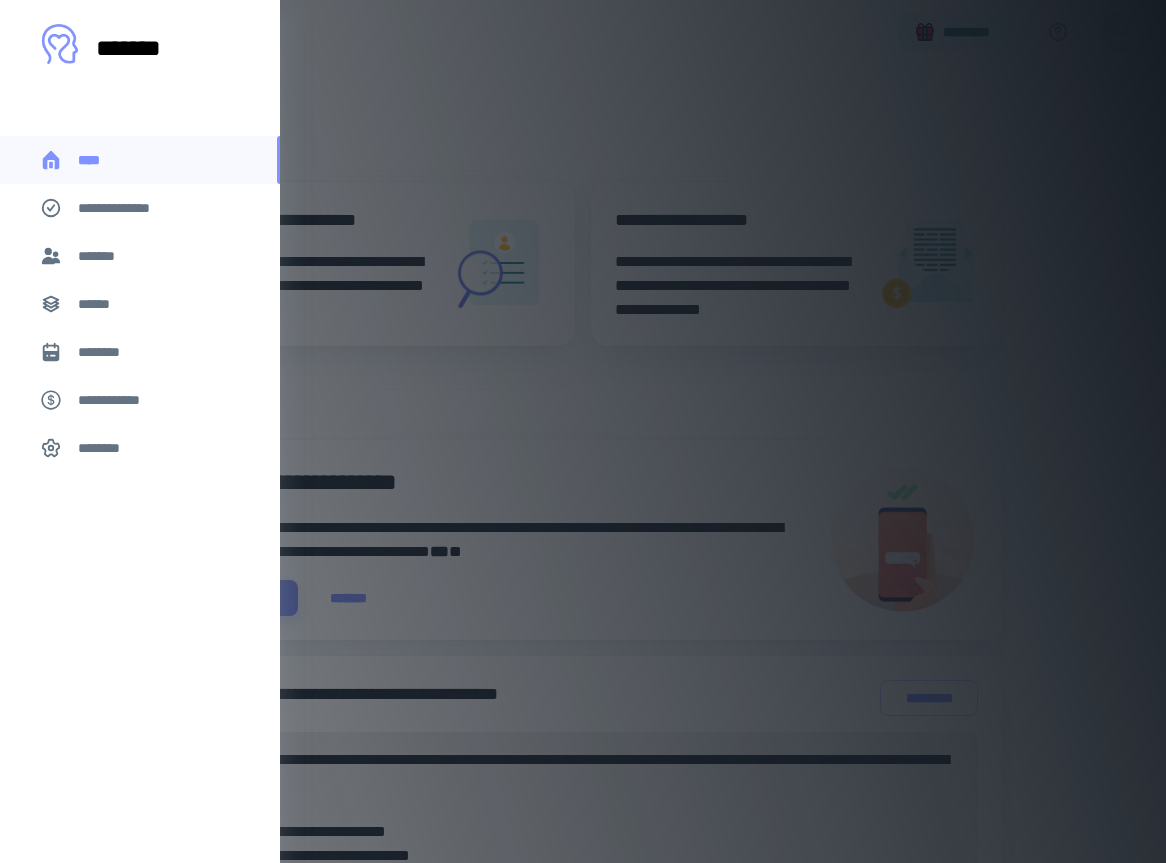 click on "*******" at bounding box center [100, 256] 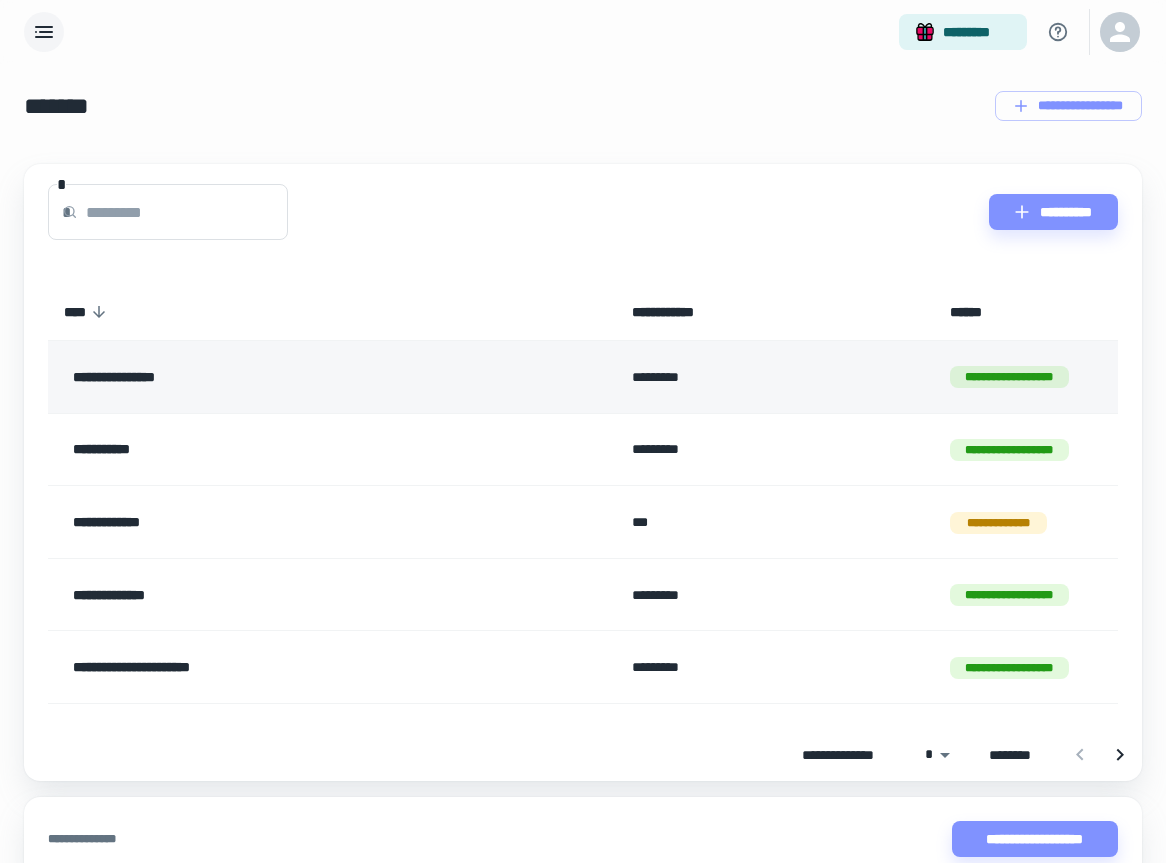 click on "**********" at bounding box center (281, 377) 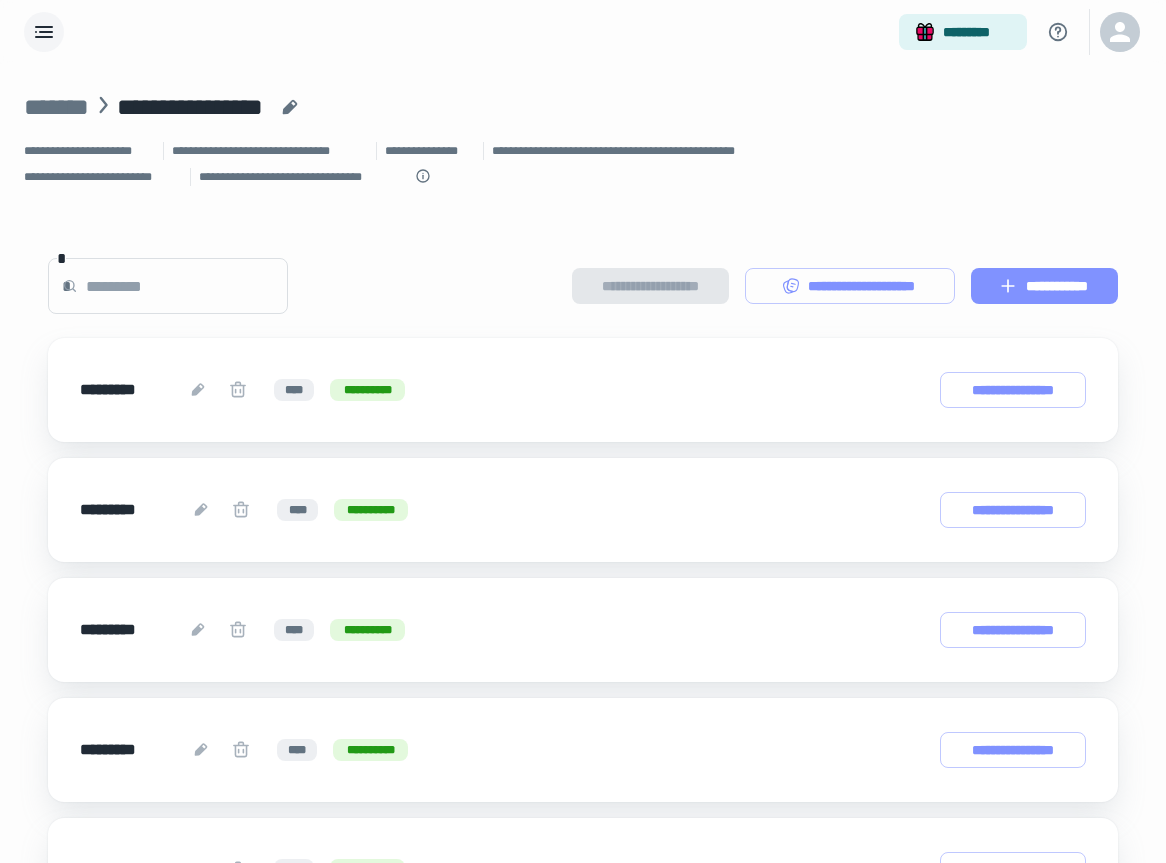 click on "**********" at bounding box center (1044, 286) 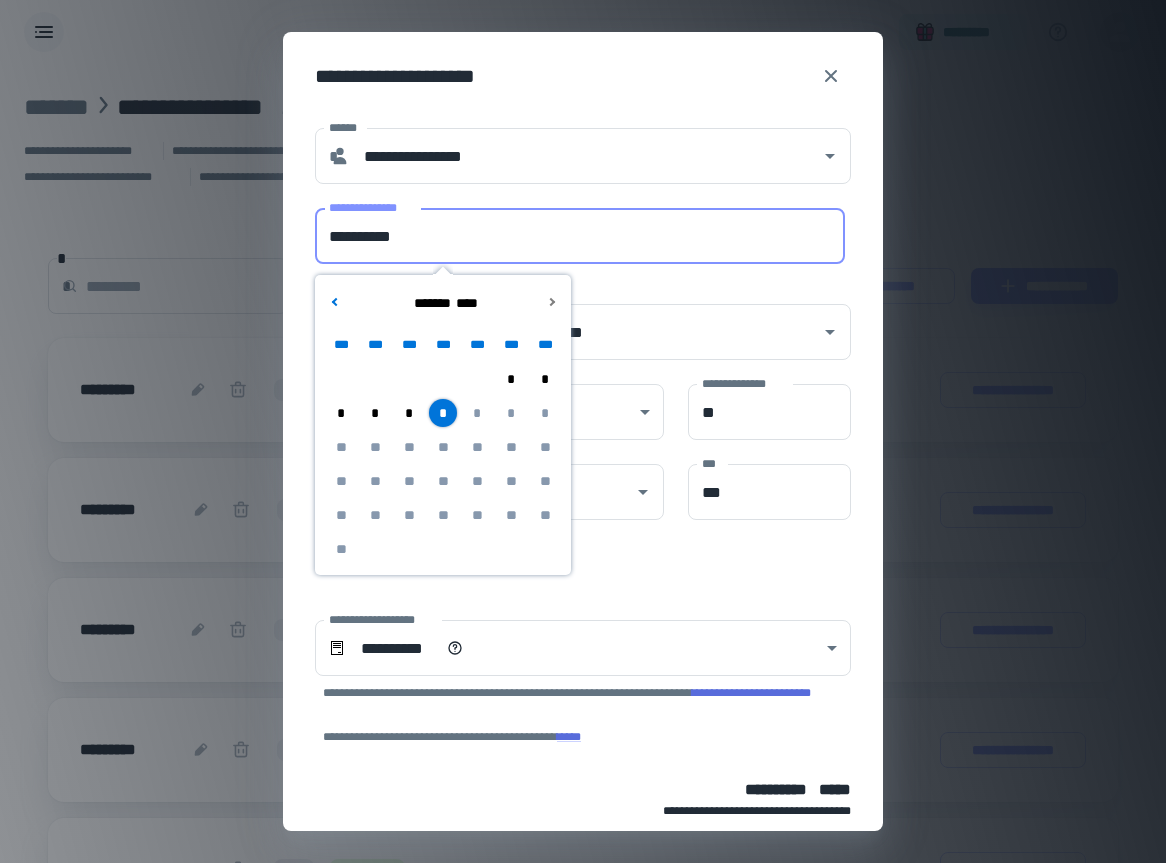 click on "**********" at bounding box center (580, 236) 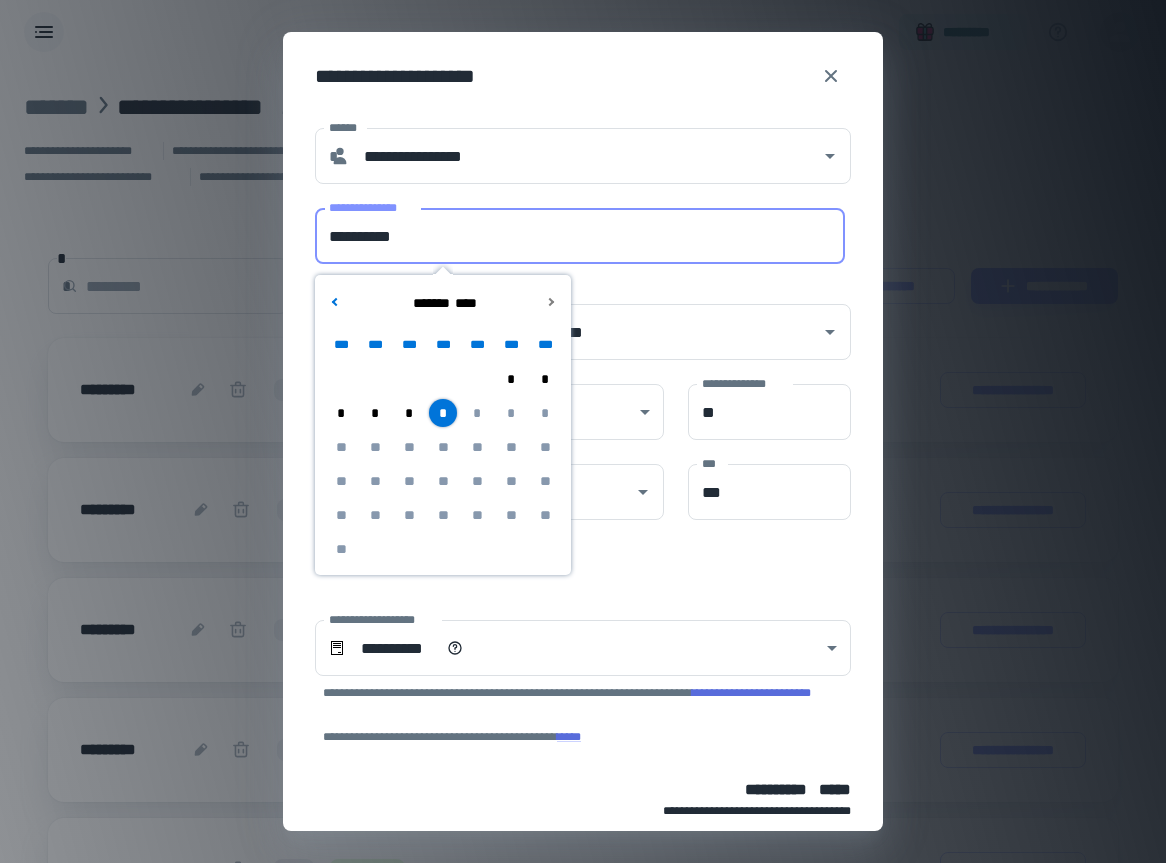 drag, startPoint x: 453, startPoint y: 229, endPoint x: 258, endPoint y: 209, distance: 196.02296 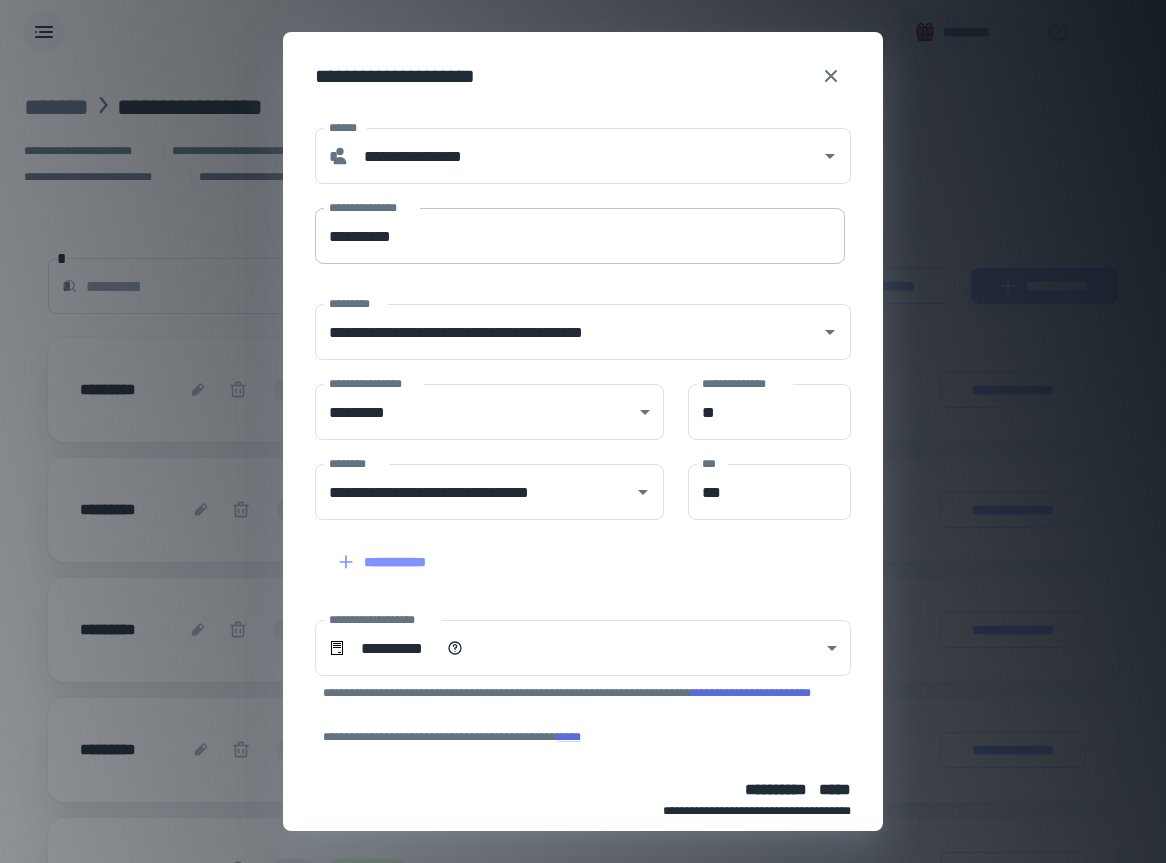 click on "**********" at bounding box center [580, 236] 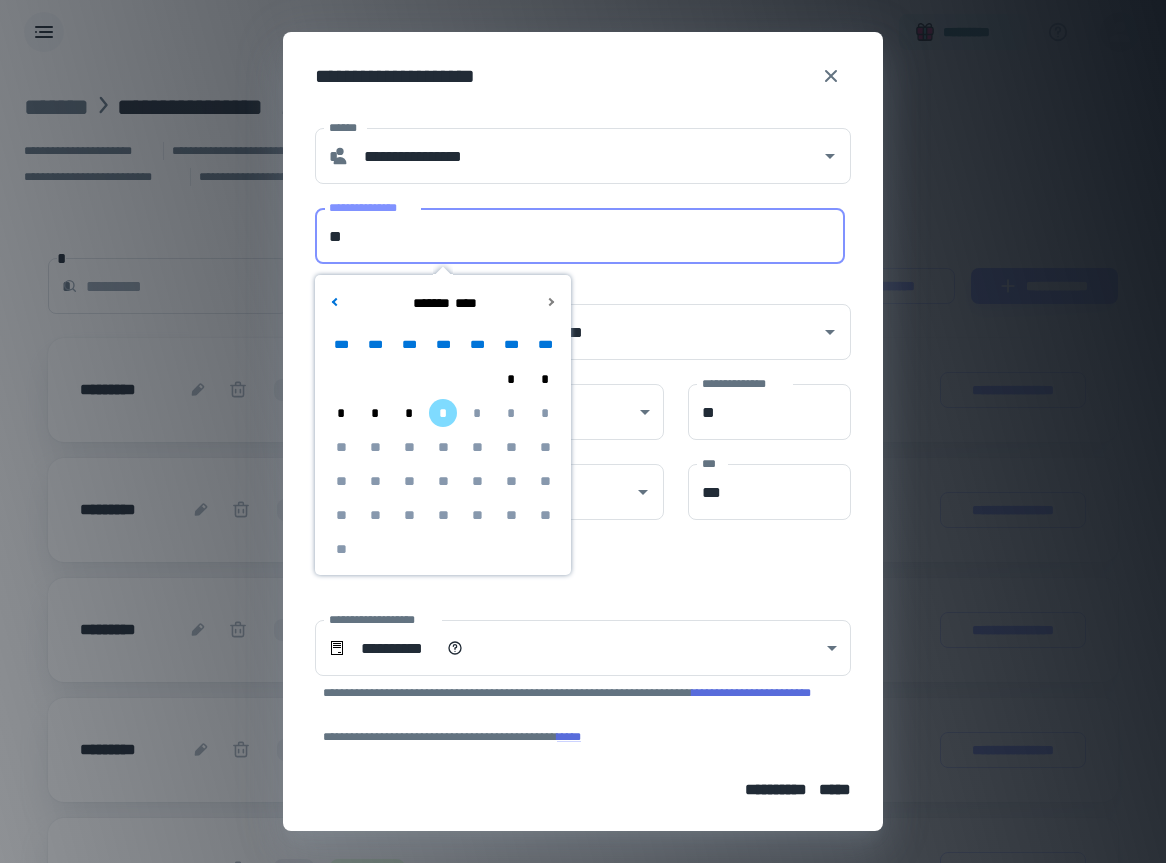 type on "*" 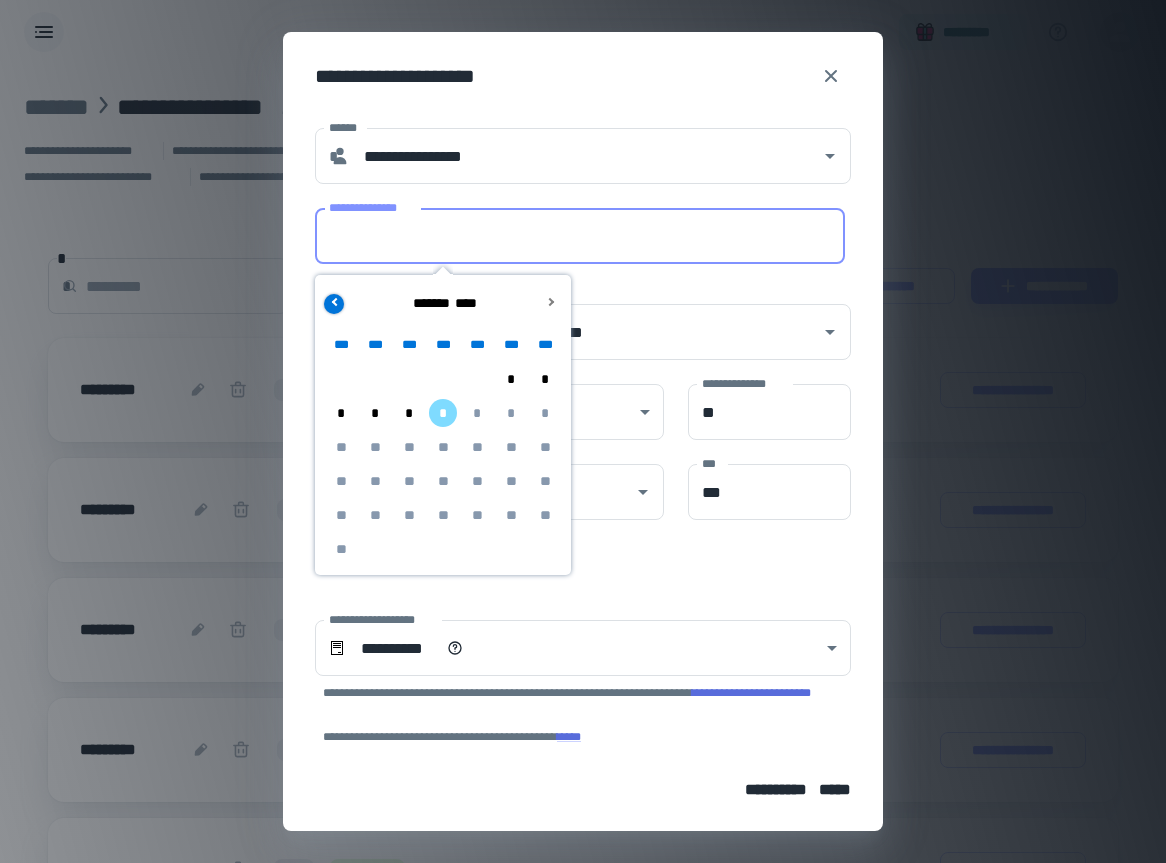 click at bounding box center [334, 304] 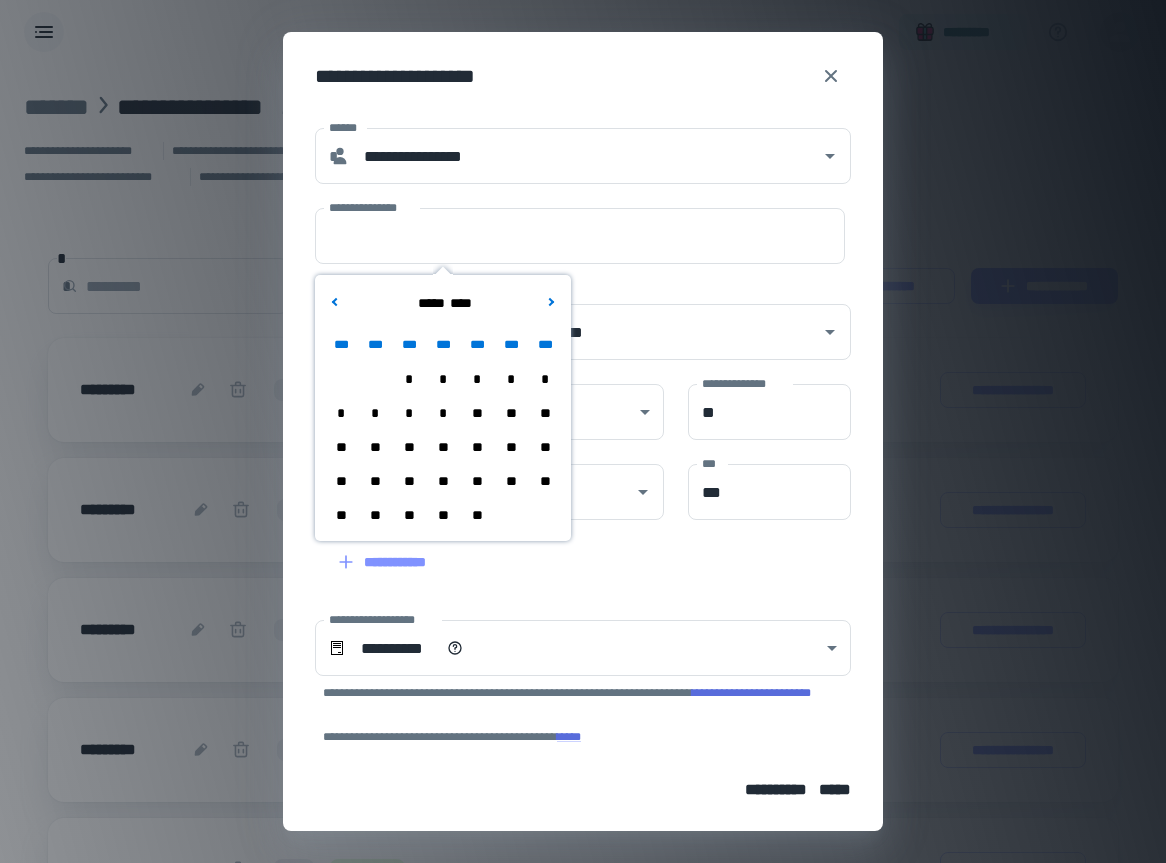 click on "**" at bounding box center (443, 447) 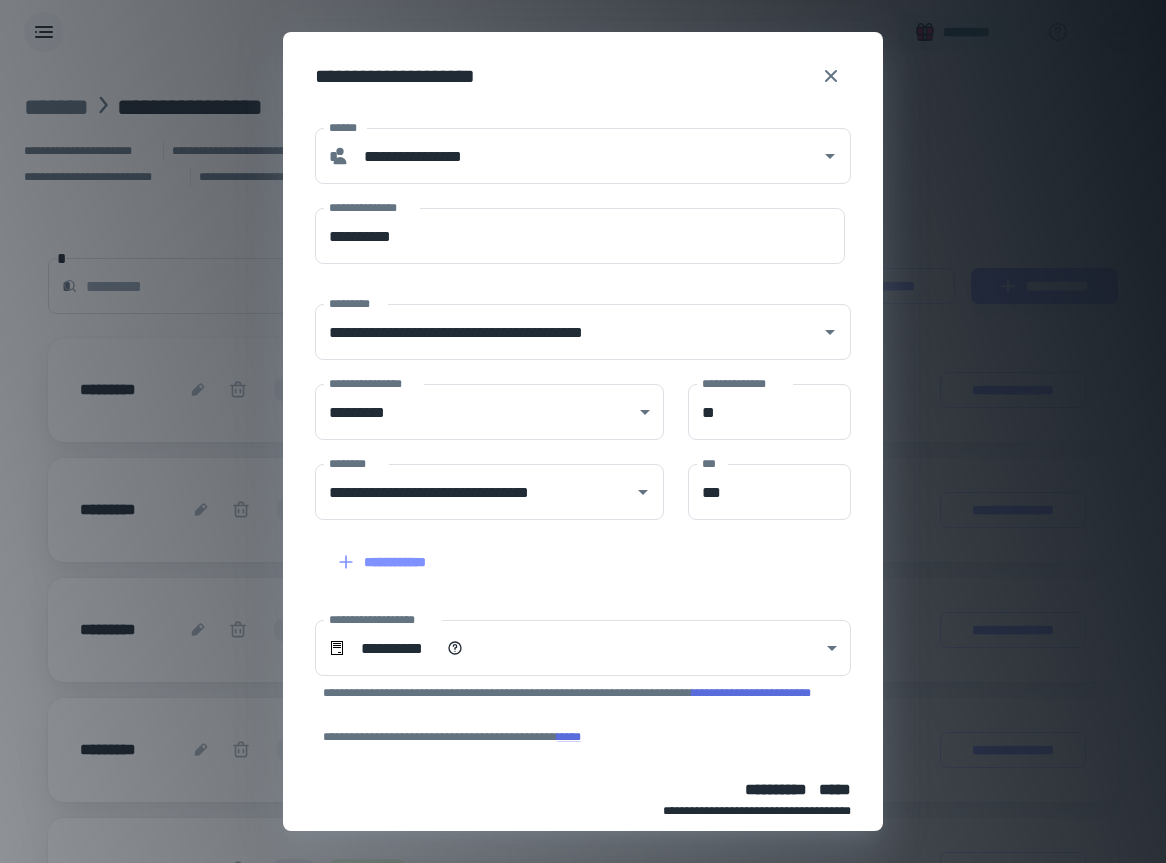scroll, scrollTop: 105, scrollLeft: 0, axis: vertical 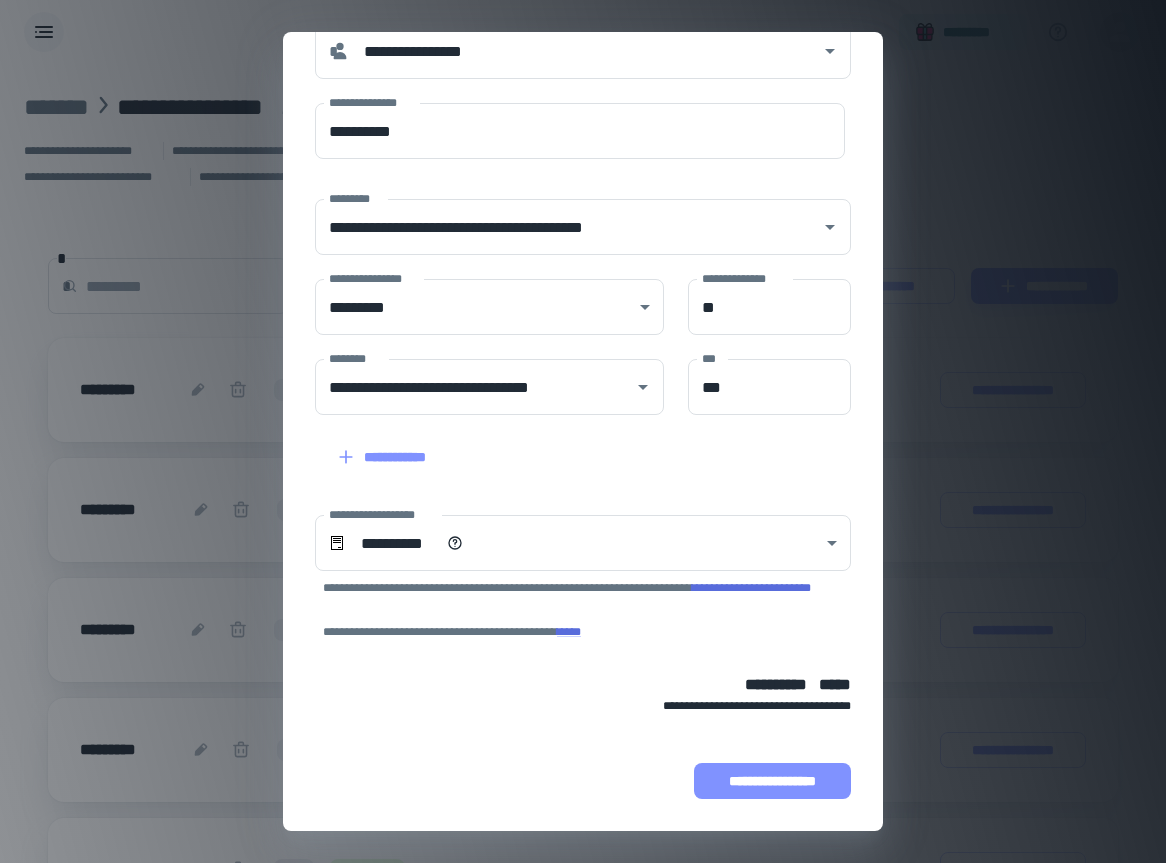click on "**********" at bounding box center (772, 781) 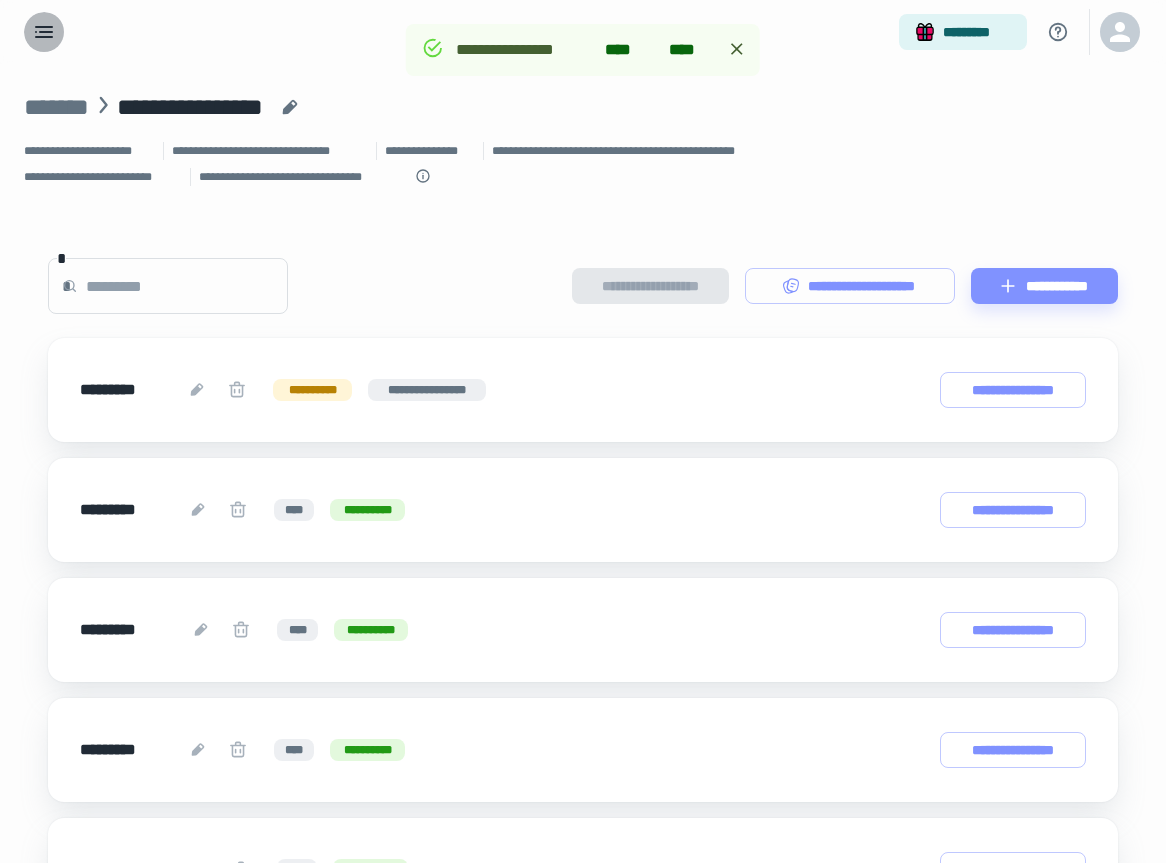 click at bounding box center (44, 32) 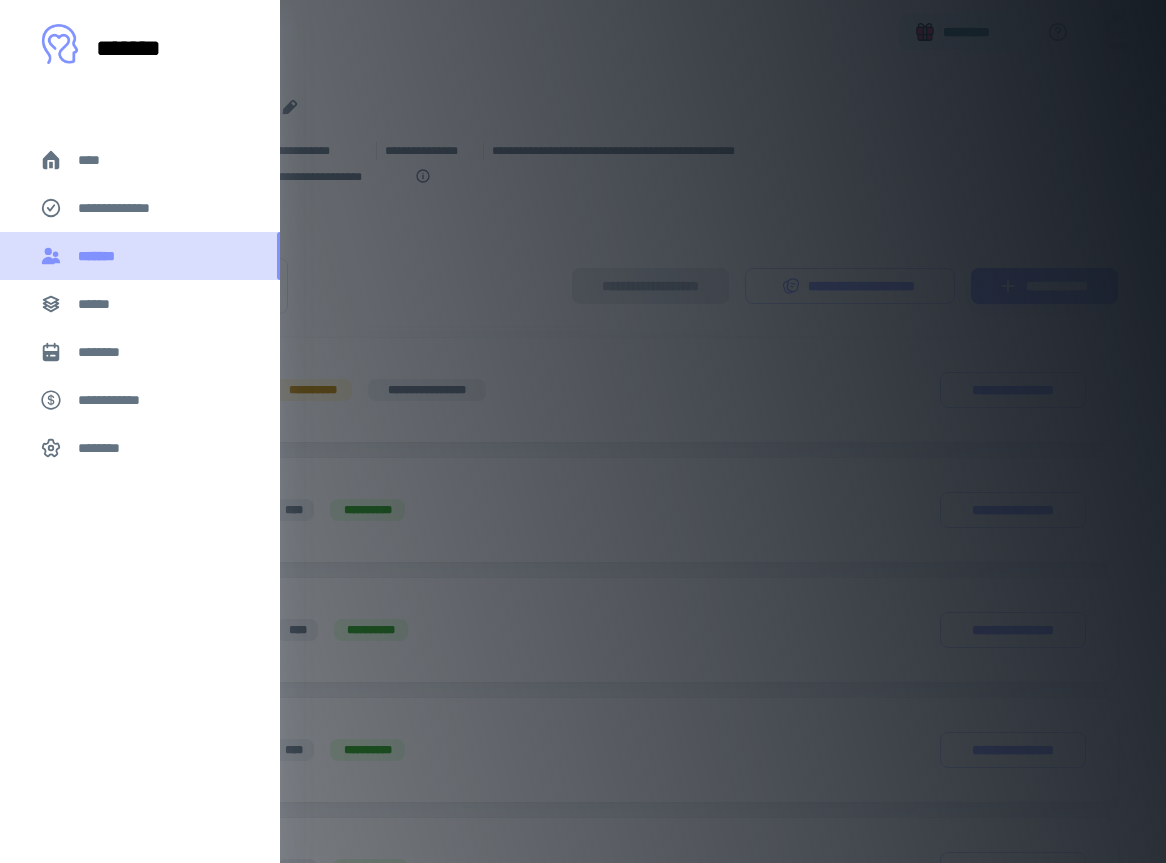 click on "*******" at bounding box center (101, 256) 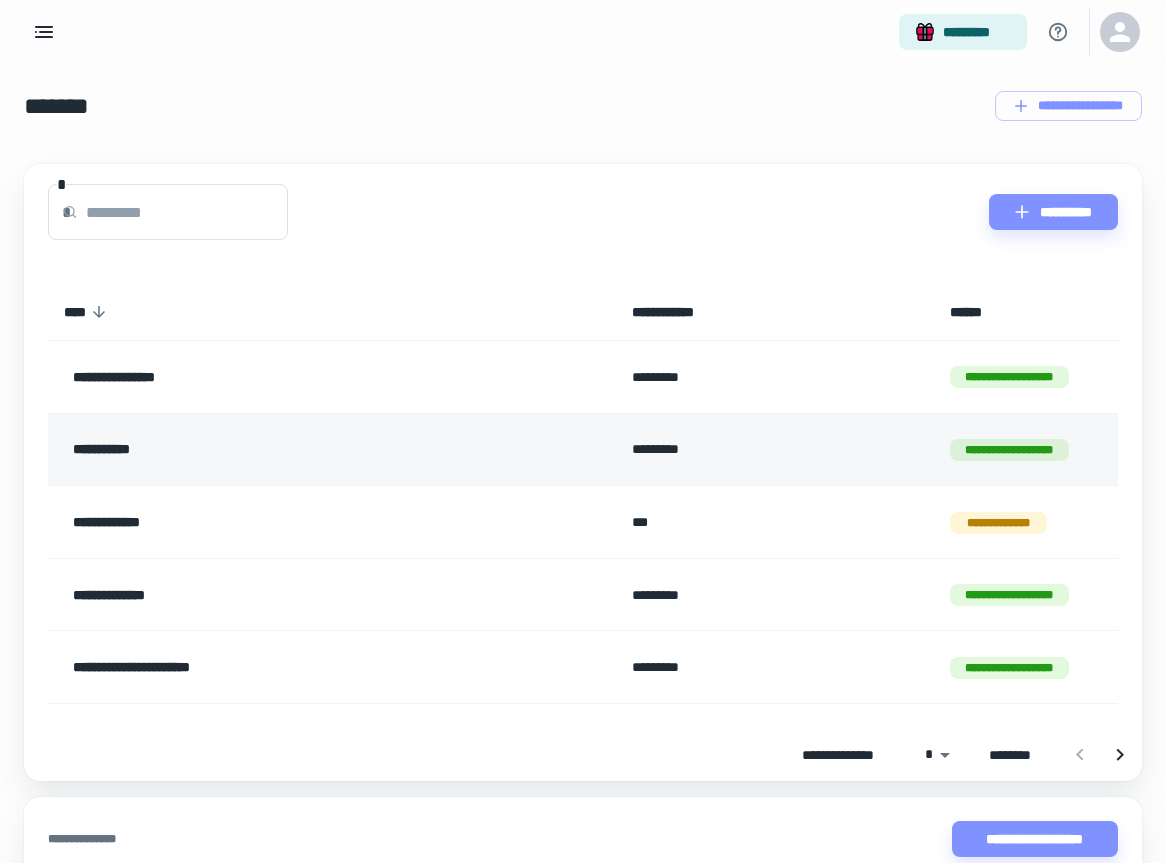 click on "*********" at bounding box center [775, 449] 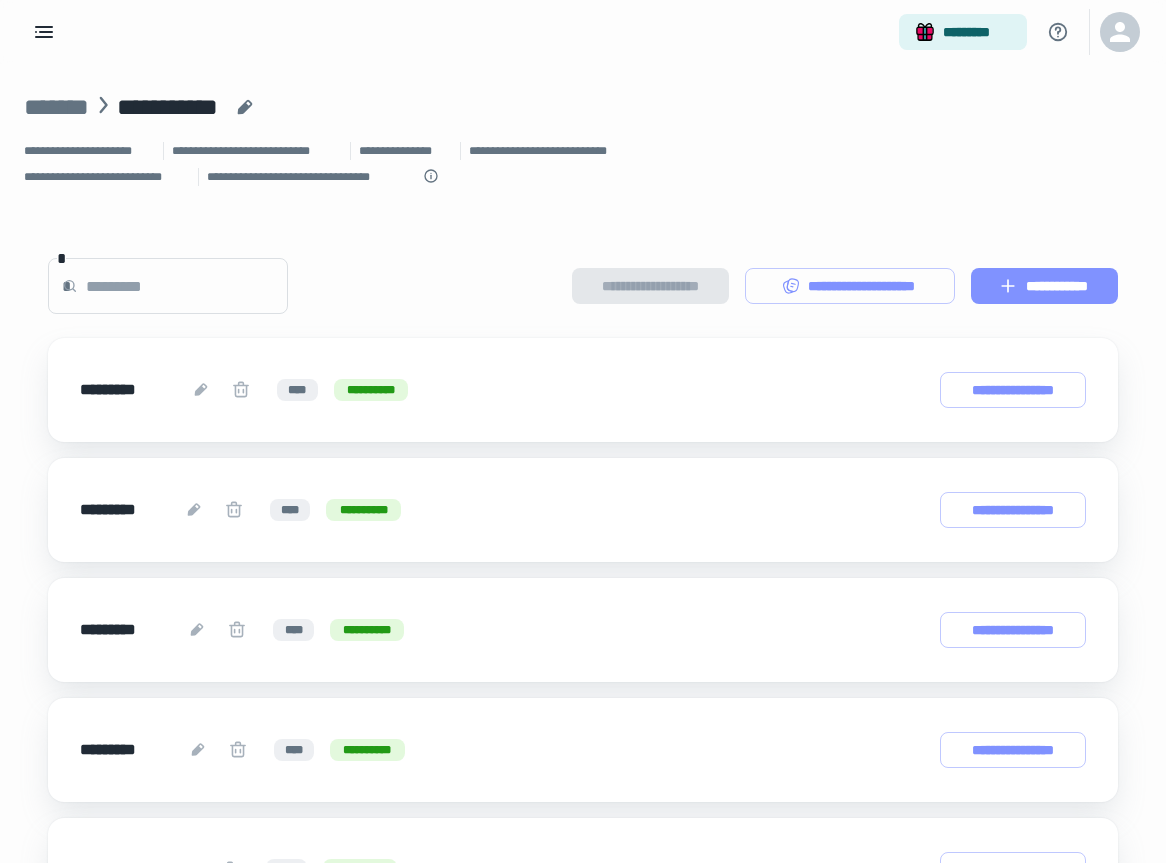 click on "**********" at bounding box center (1044, 286) 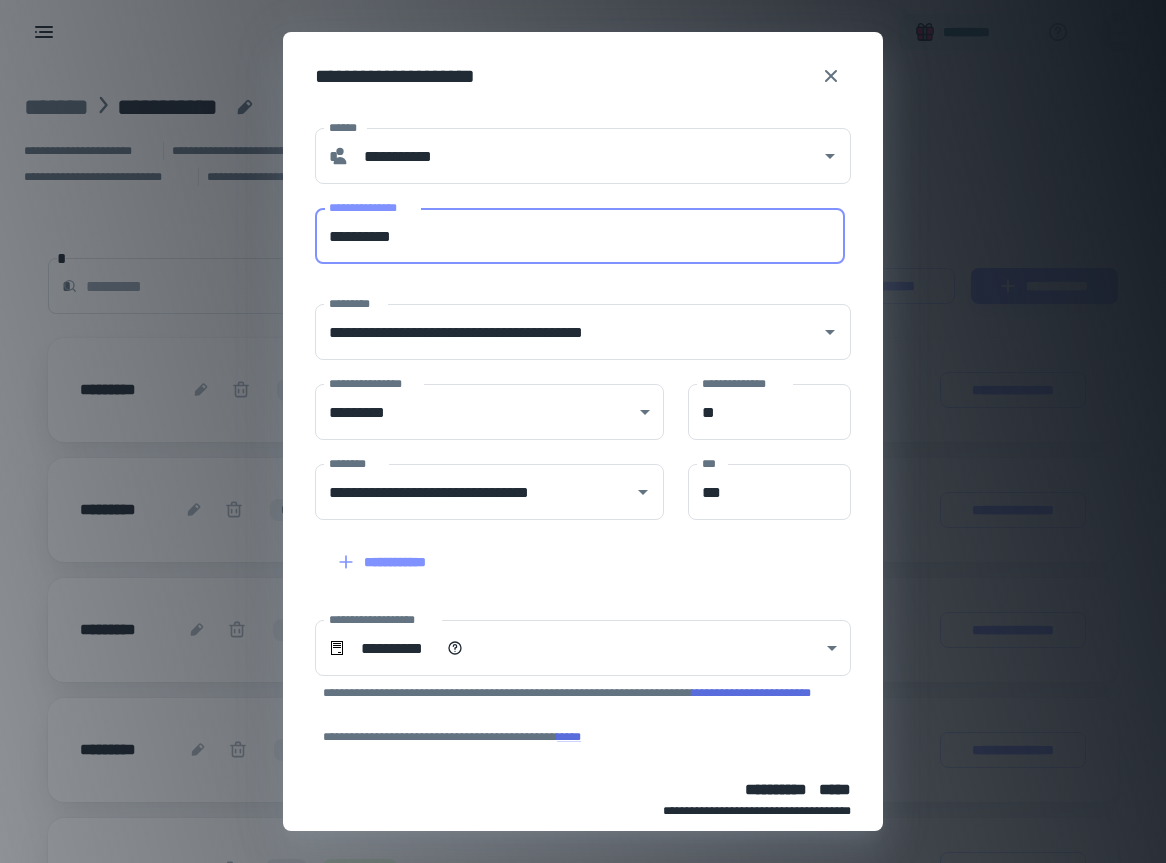 click on "**********" at bounding box center [580, 236] 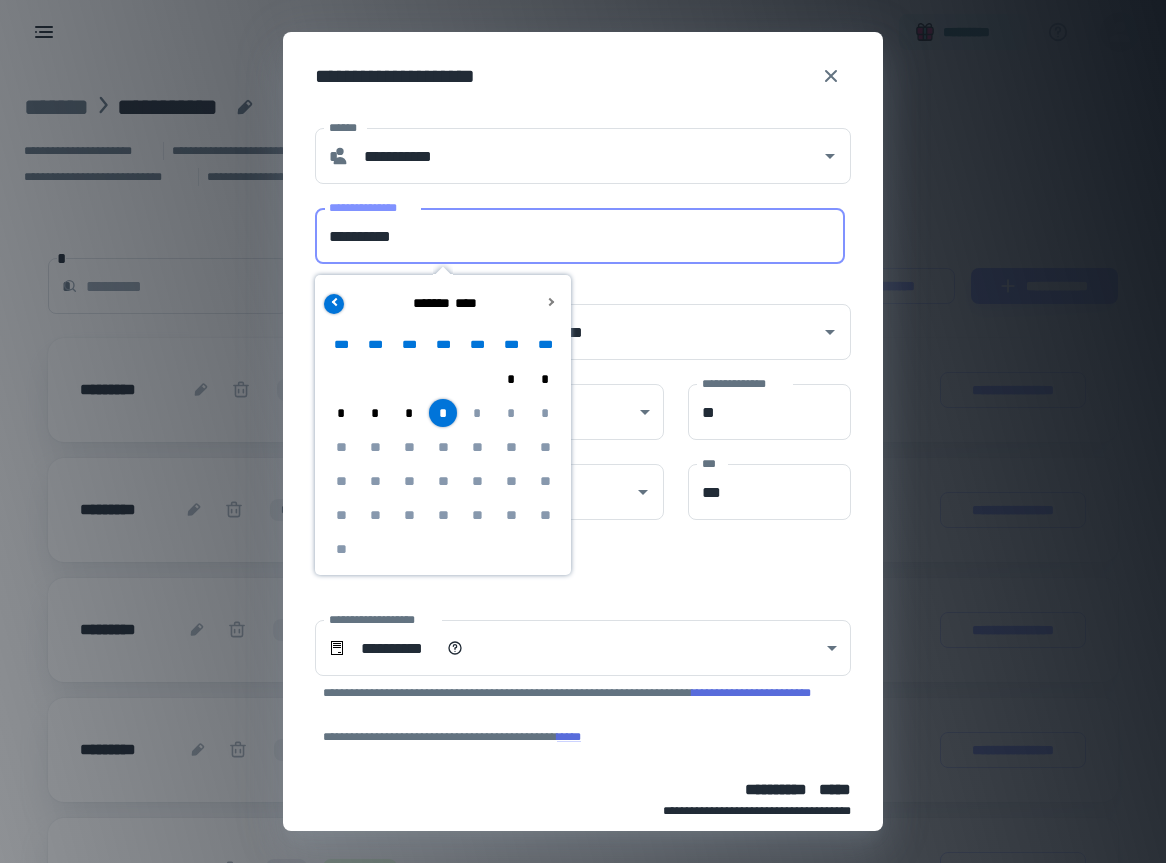 click at bounding box center (334, 304) 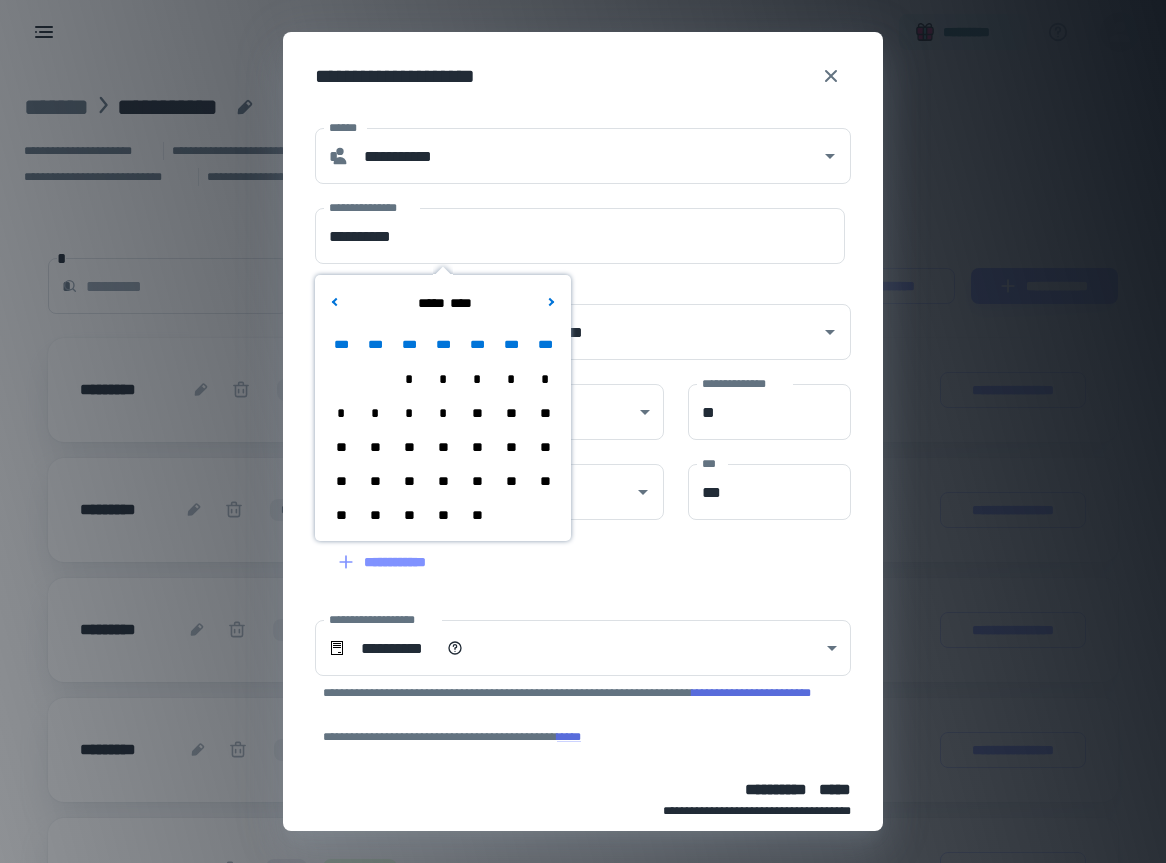 click on "**" at bounding box center (443, 447) 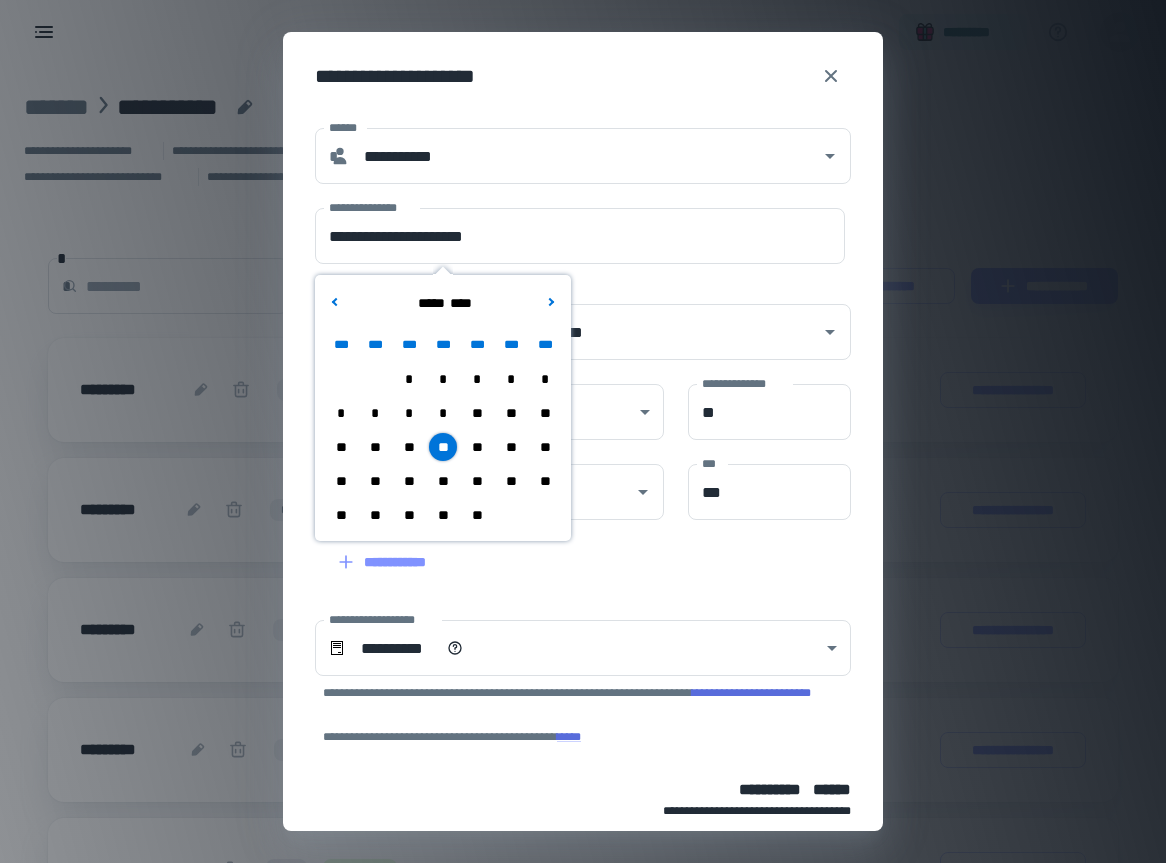 click on "**********" at bounding box center (571, 550) 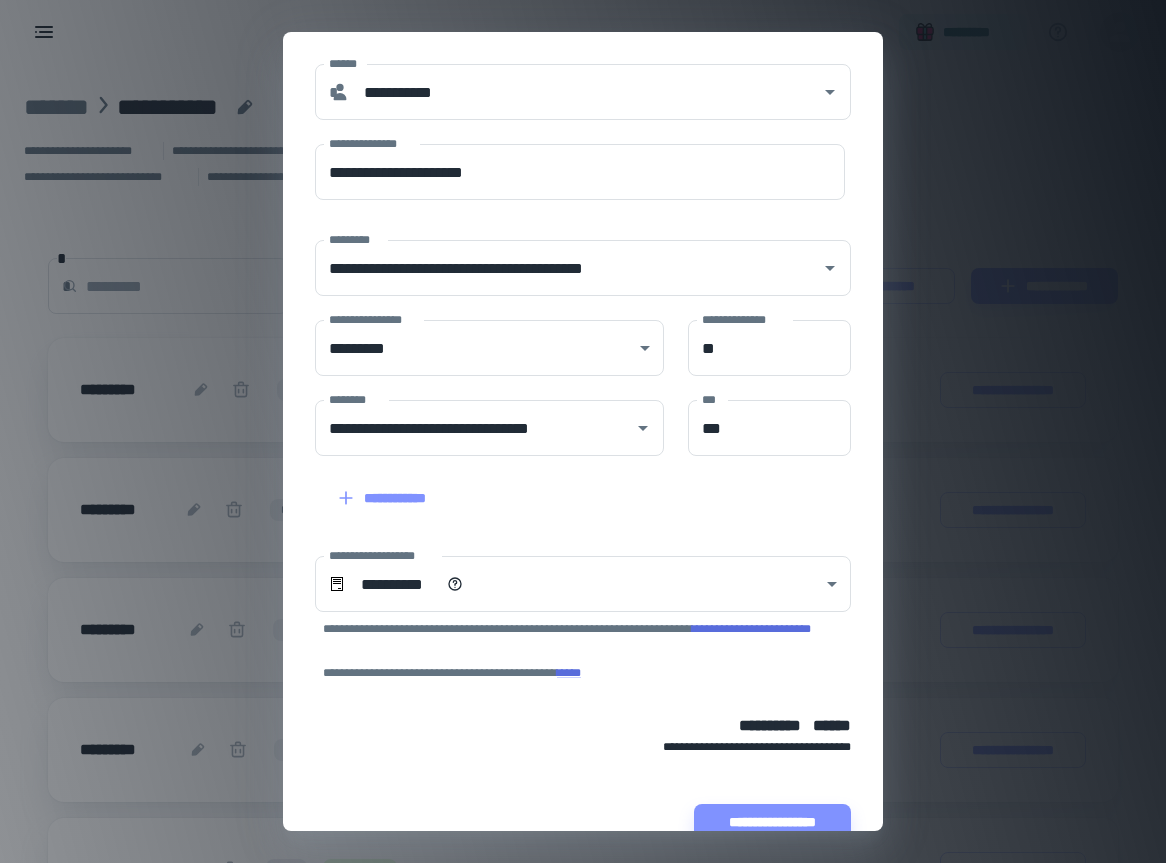 scroll, scrollTop: 105, scrollLeft: 0, axis: vertical 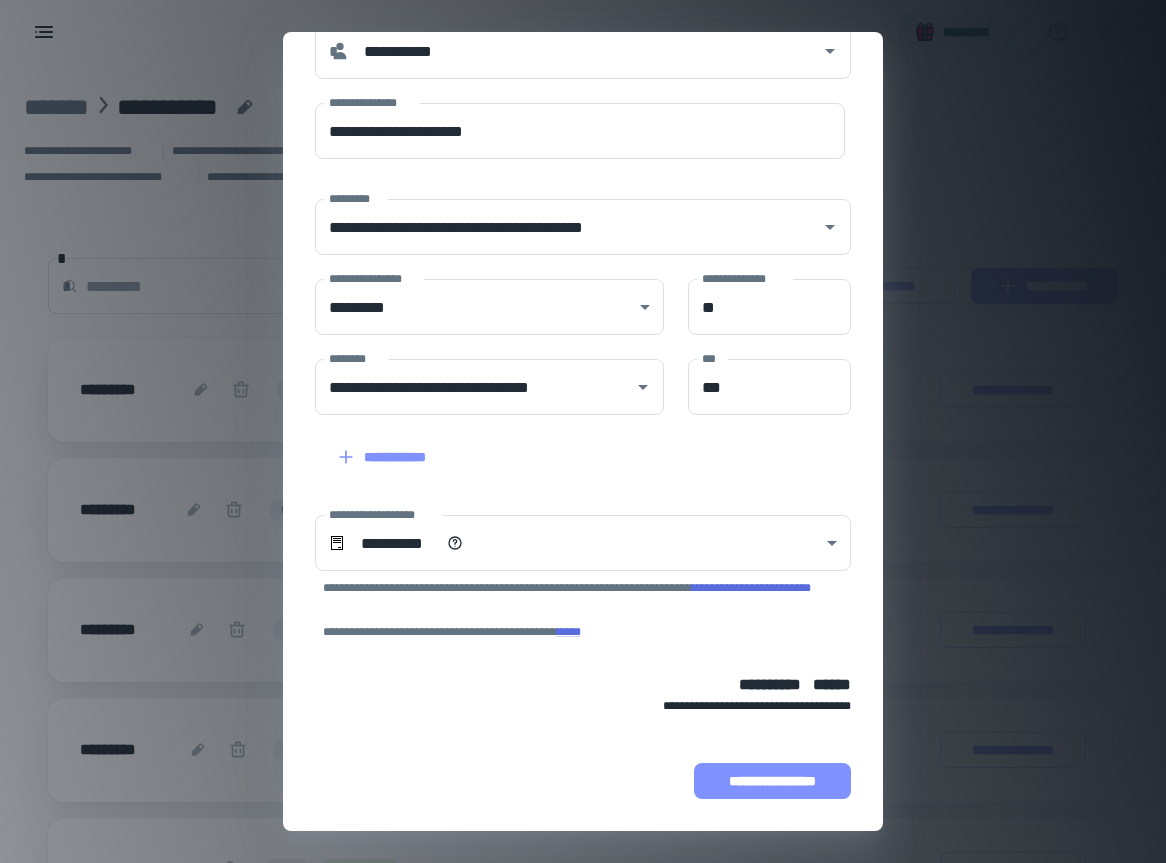 click on "**********" at bounding box center (772, 781) 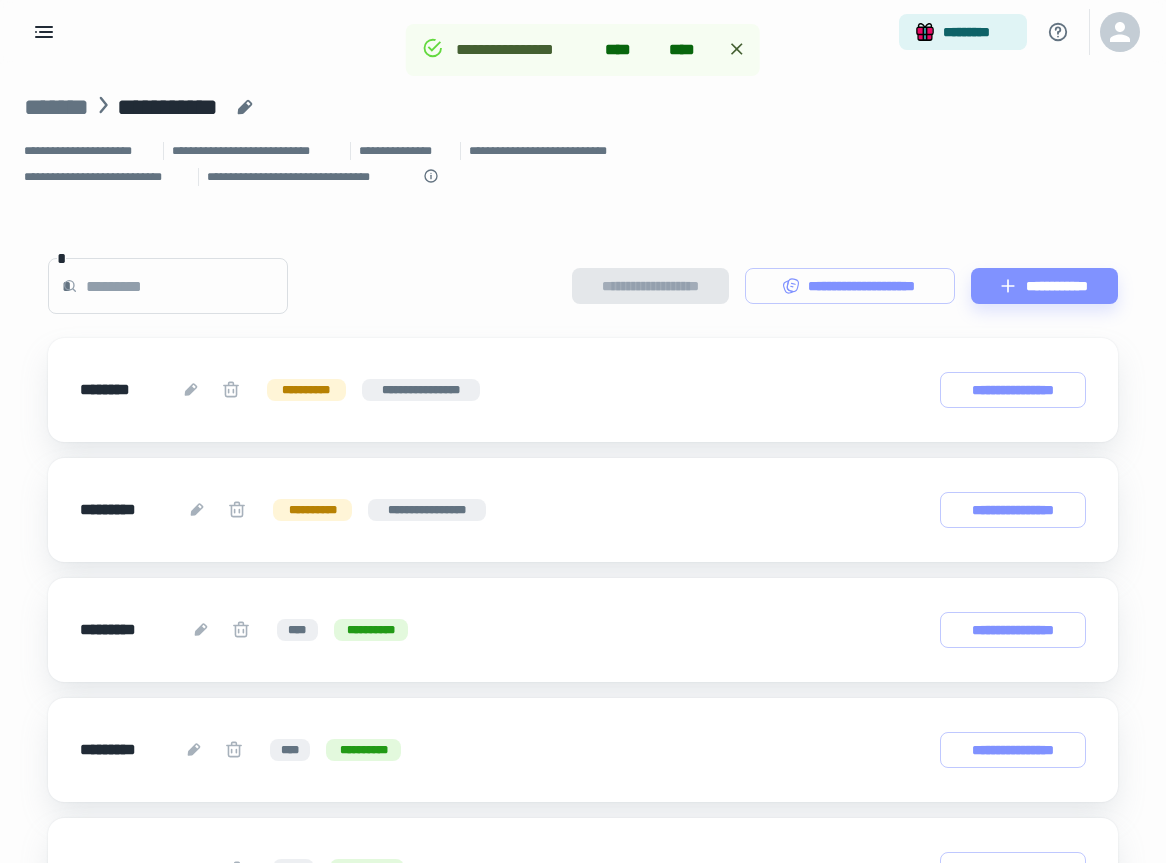 click 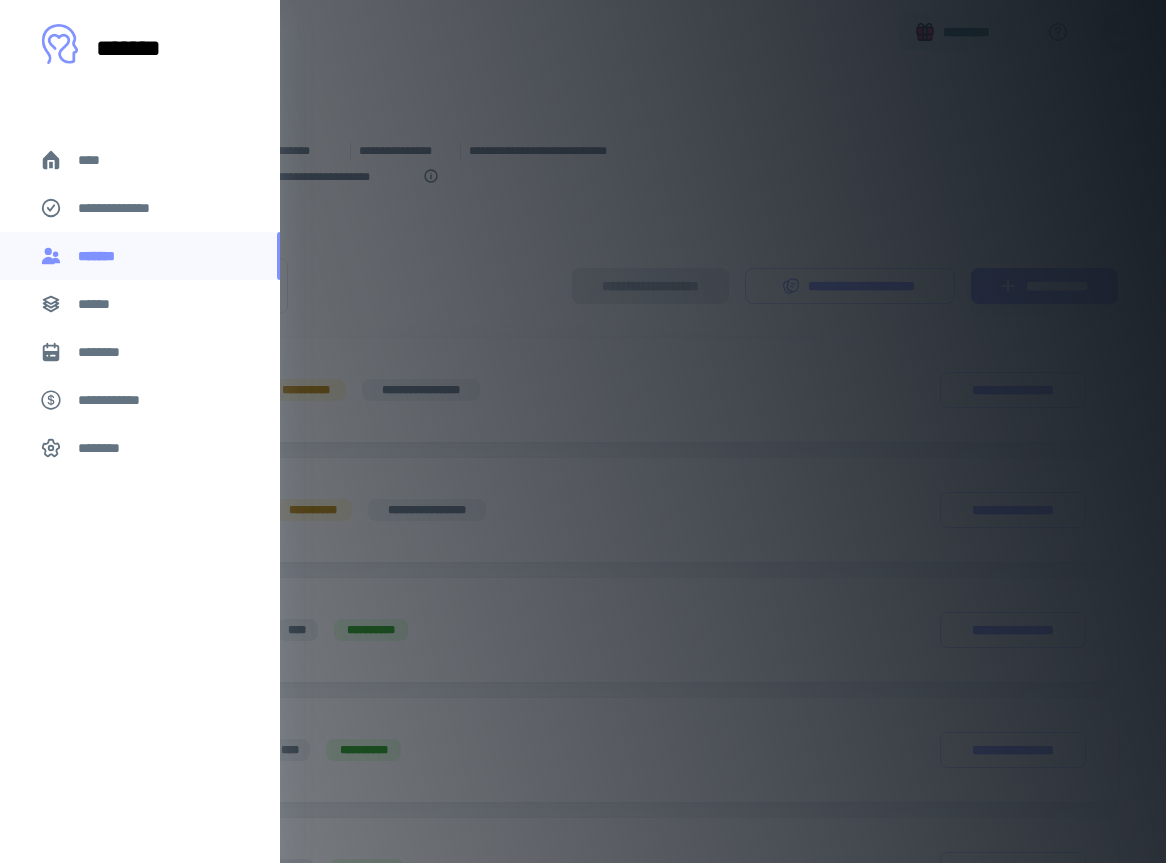 click on "****" at bounding box center [97, 160] 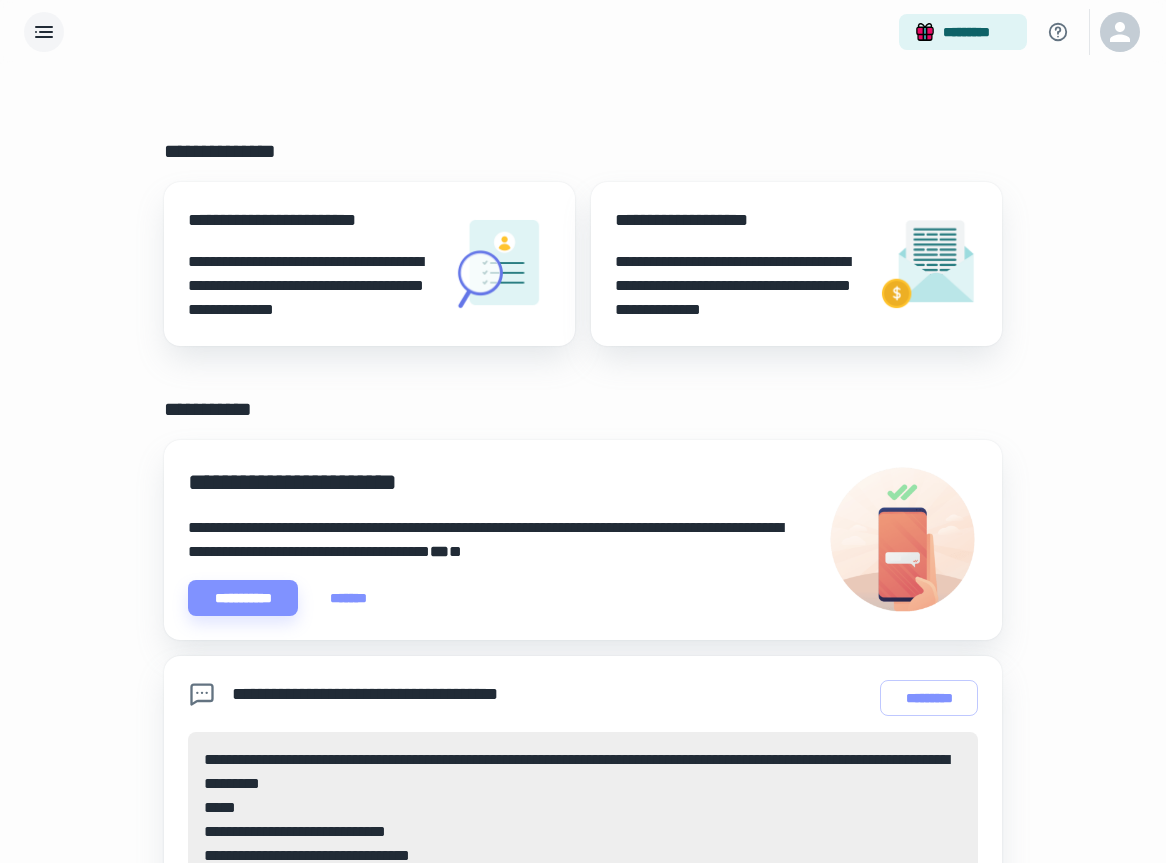 click 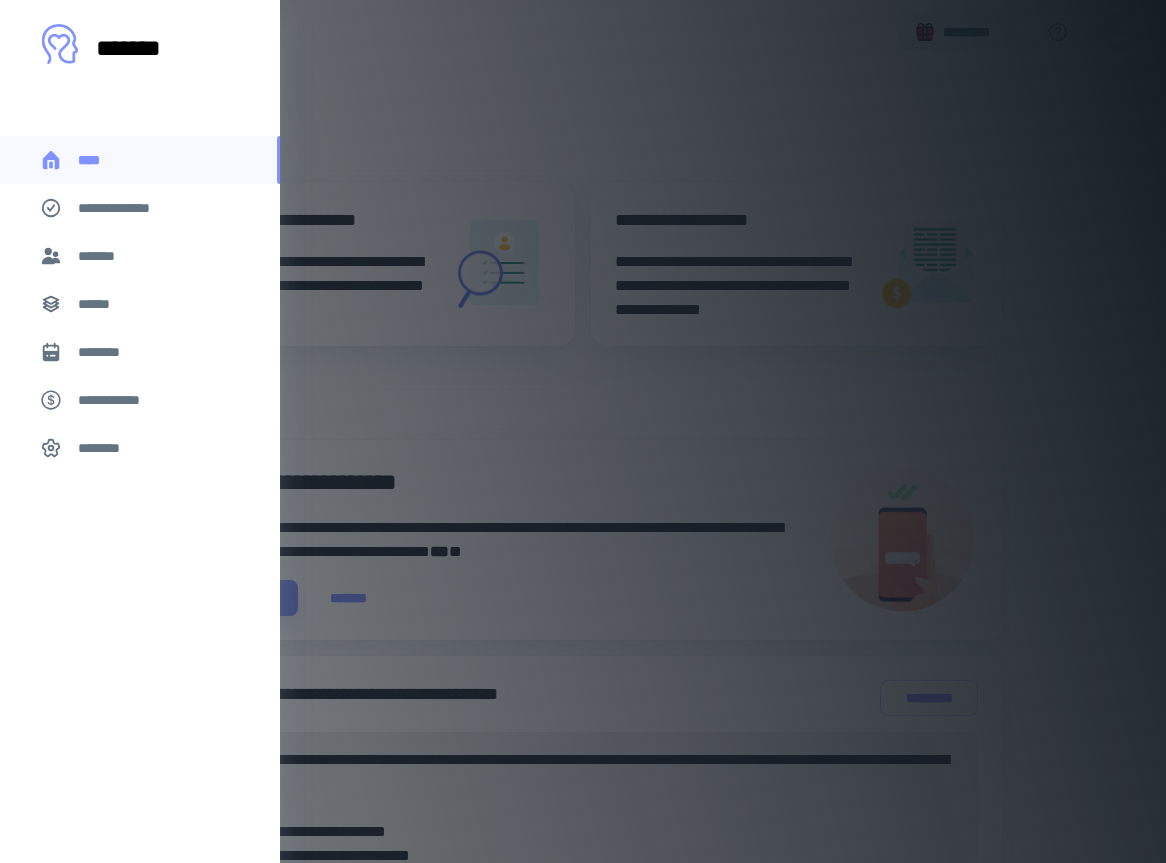 click on "*******" at bounding box center [100, 256] 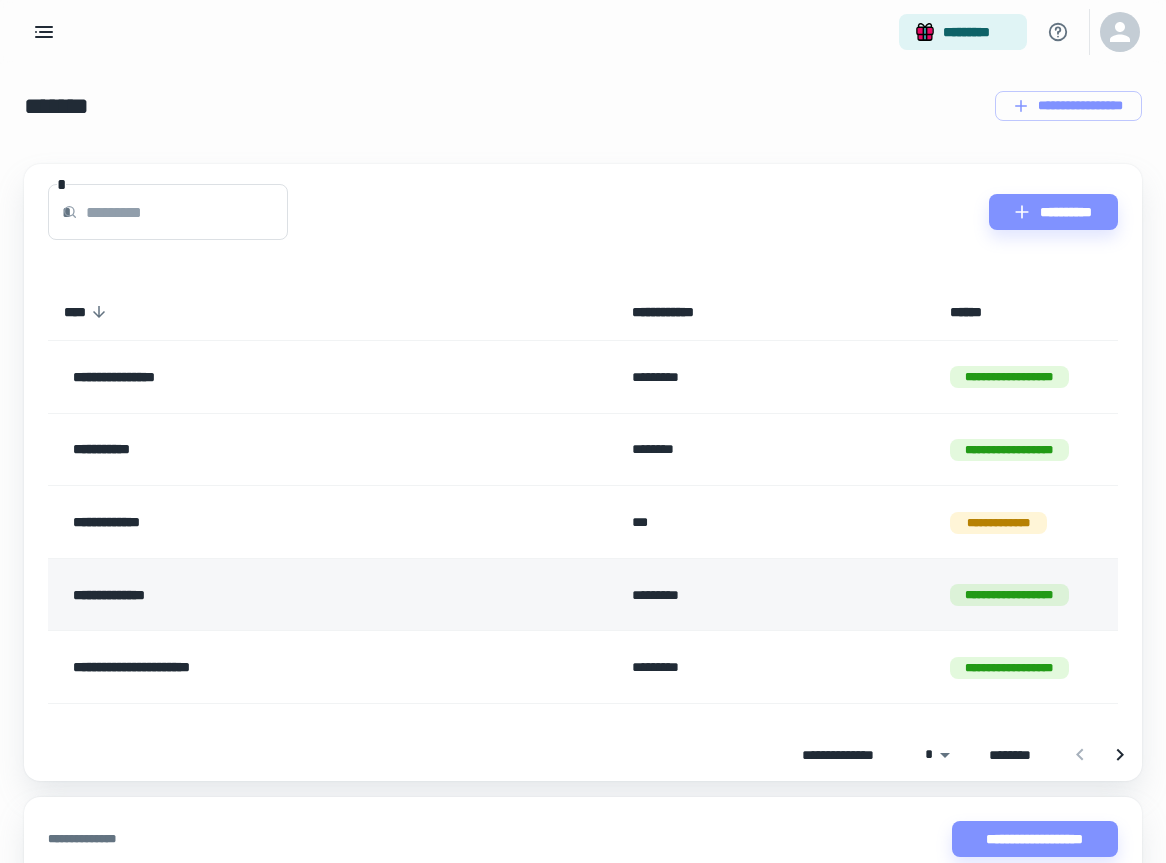 click on "*********" at bounding box center (775, 594) 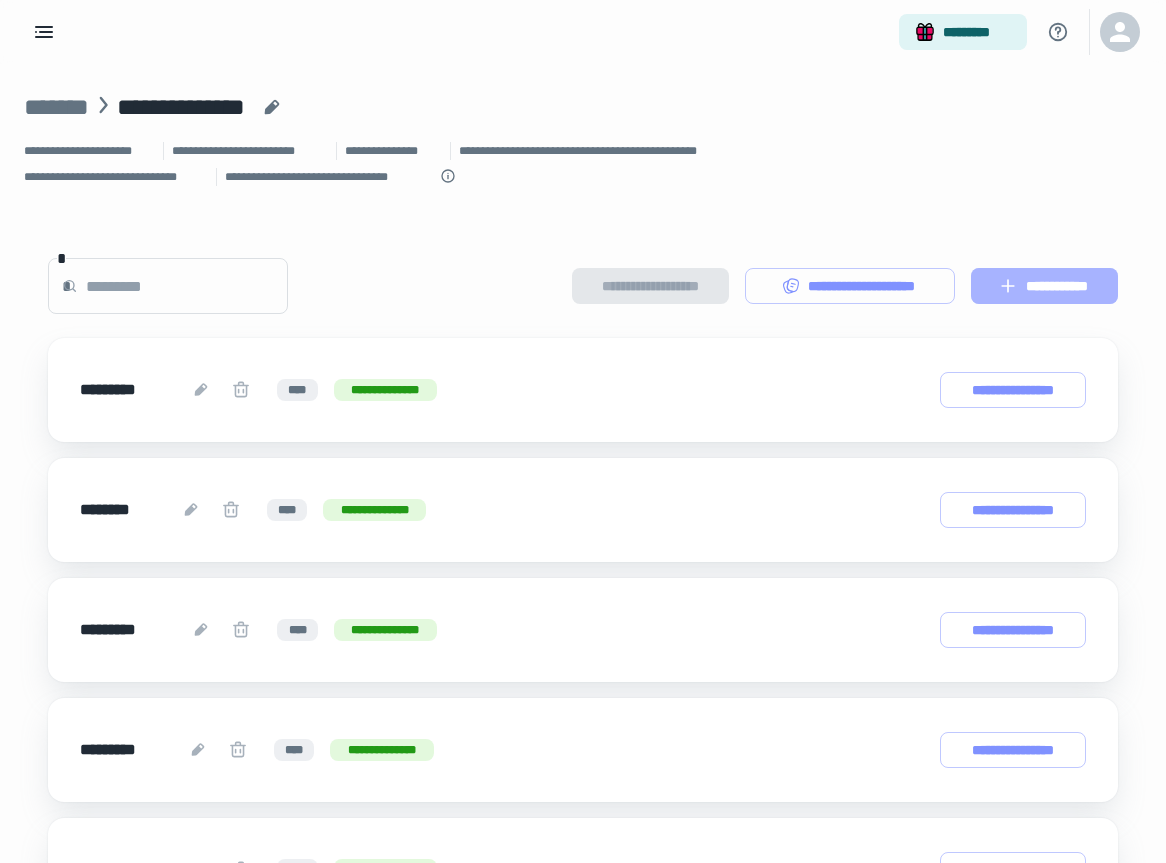 click on "**********" at bounding box center (1044, 286) 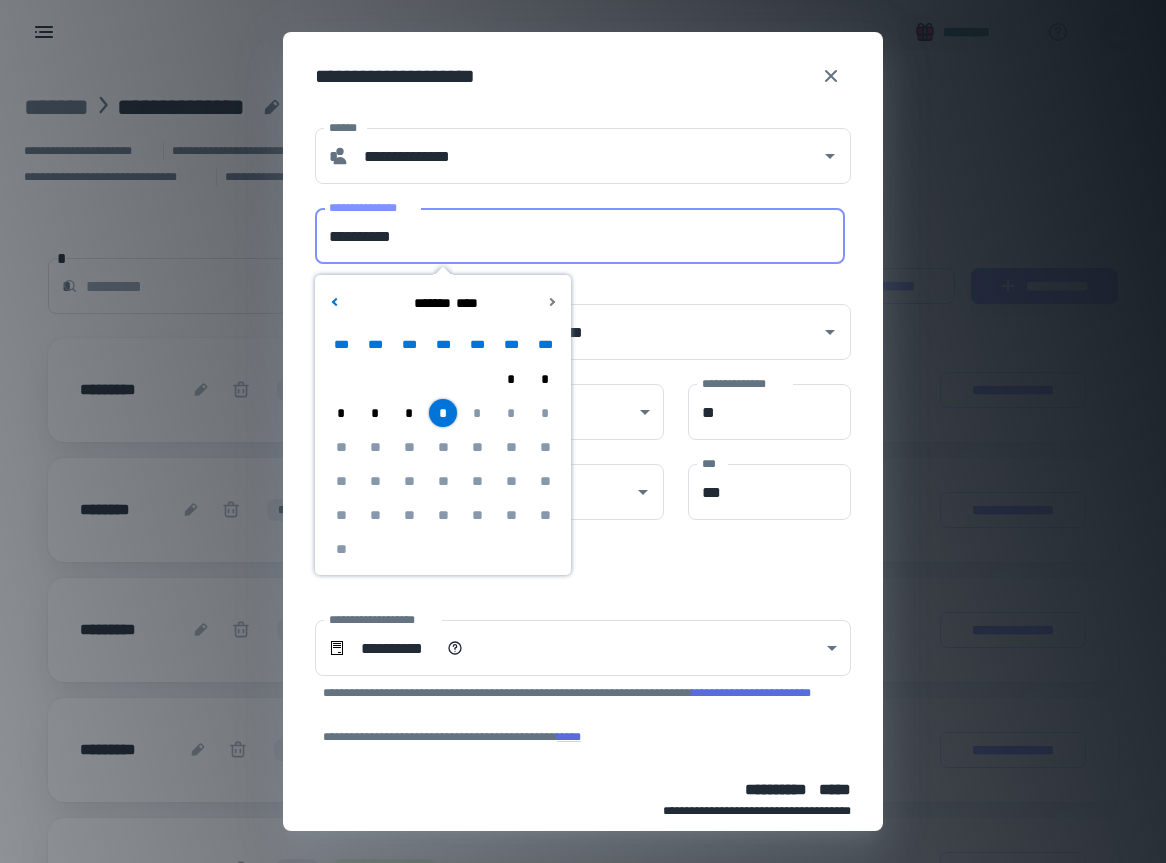 click on "**********" at bounding box center (580, 236) 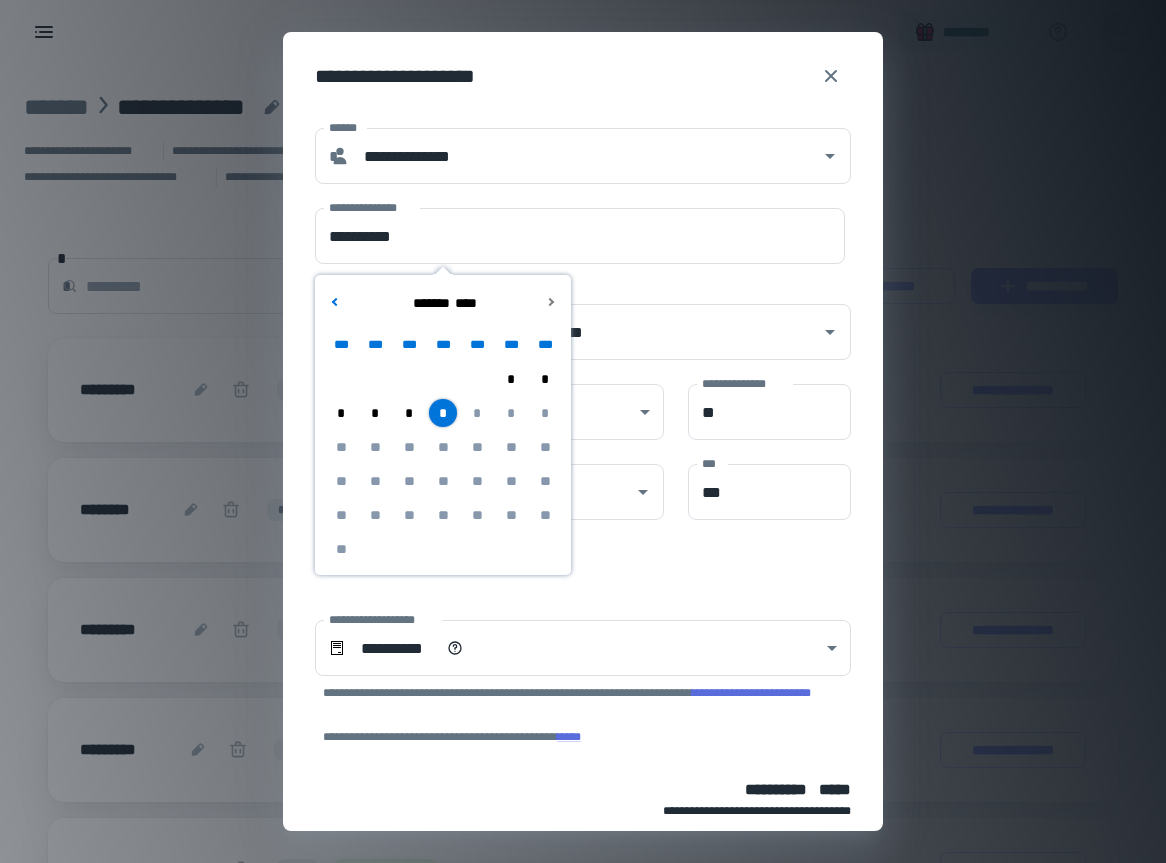 click on "*" at bounding box center (375, 413) 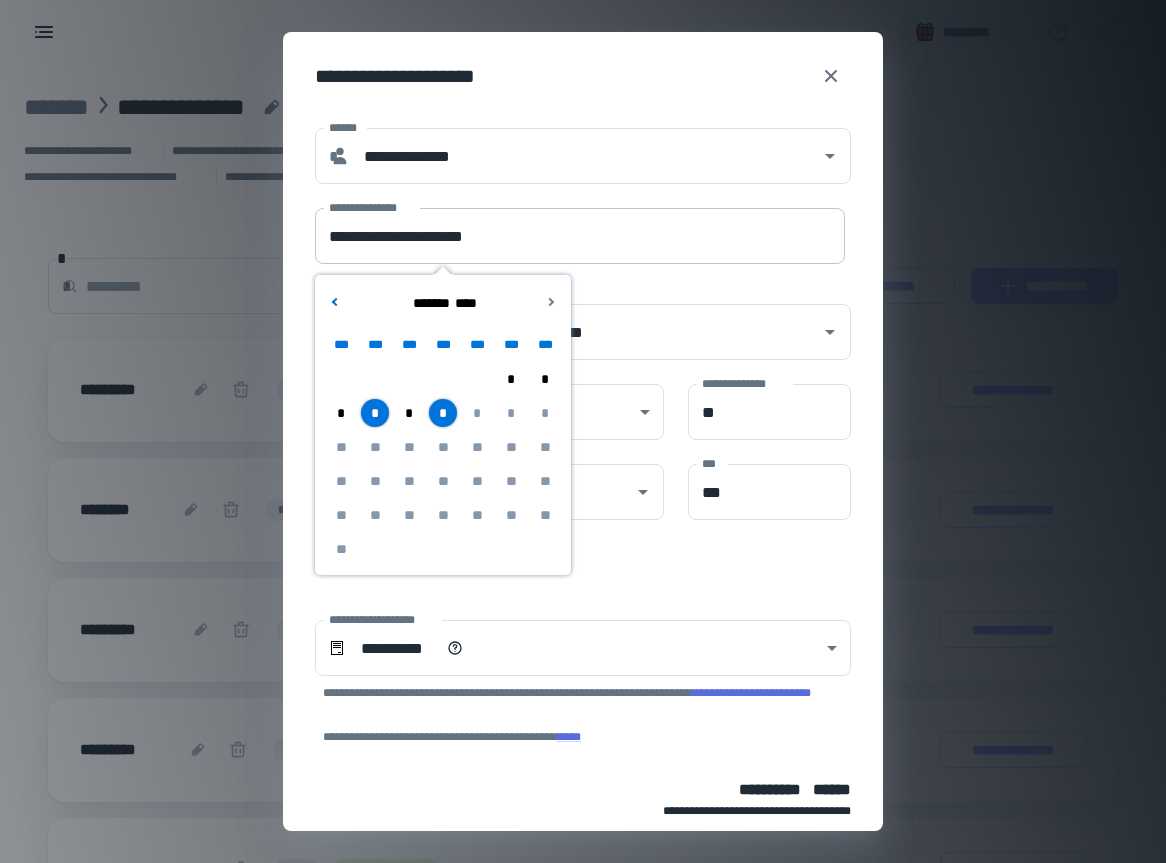 click on "**********" at bounding box center [580, 236] 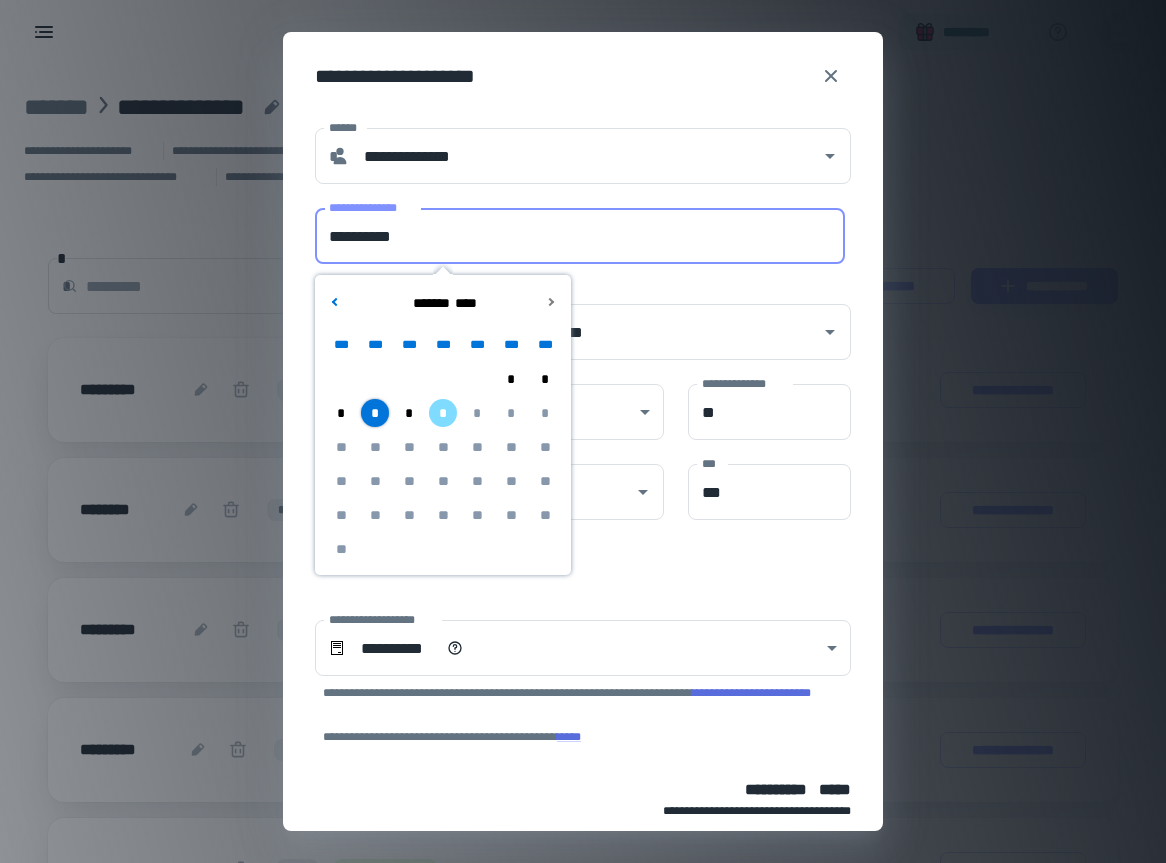 click on "**********" at bounding box center (580, 236) 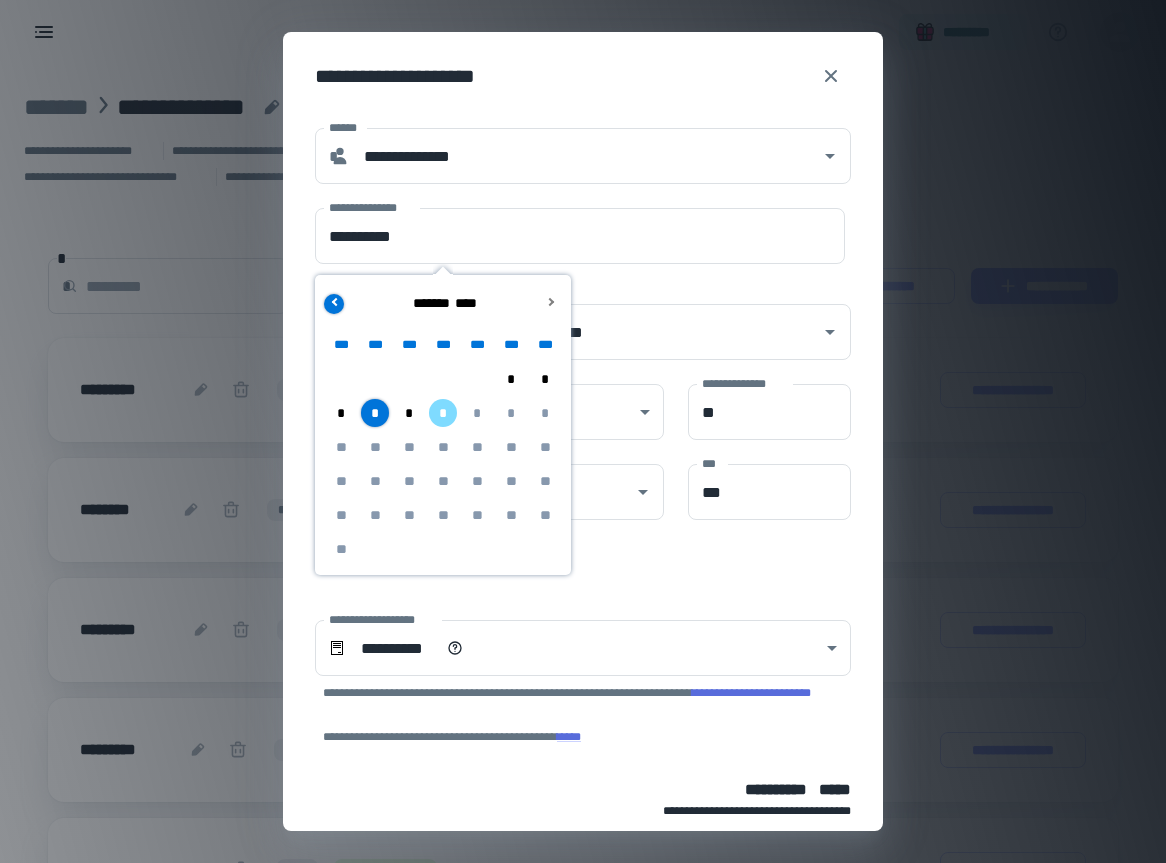 click at bounding box center [335, 301] 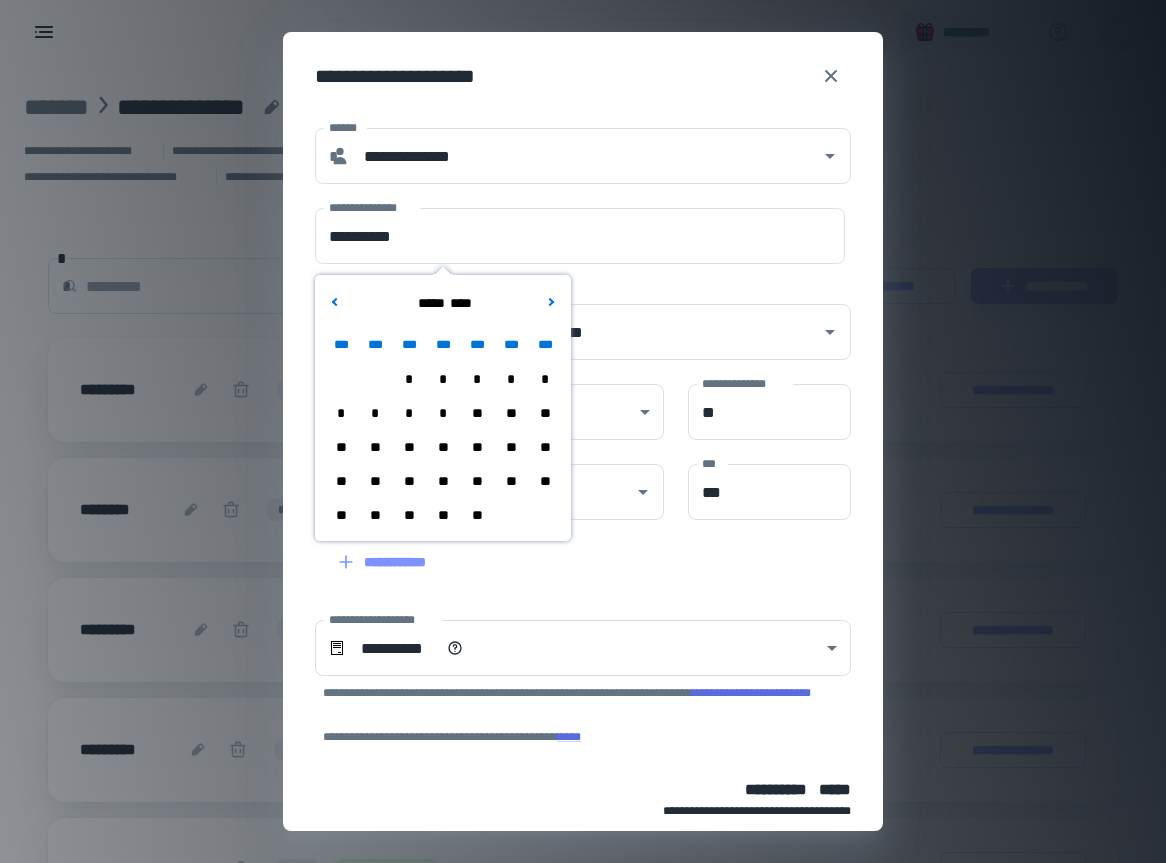 click on "**" at bounding box center (375, 481) 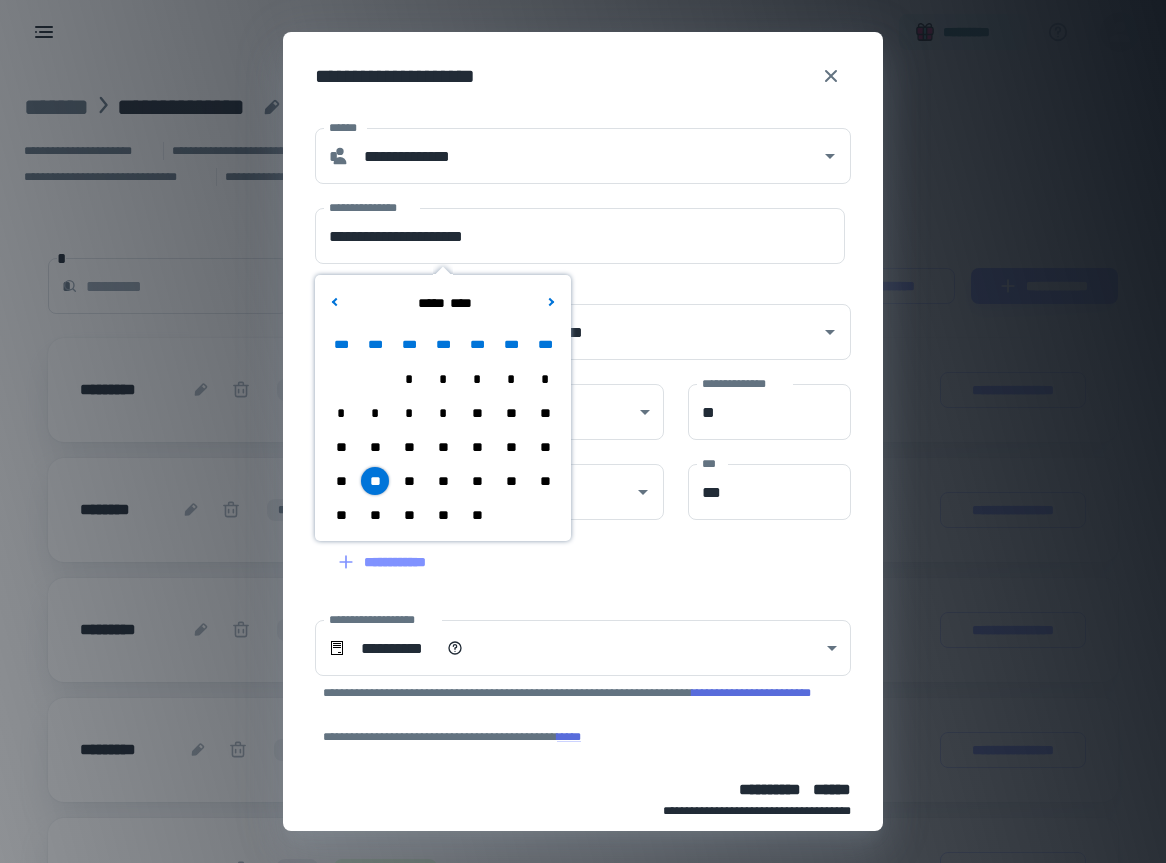 click on "*" at bounding box center (375, 413) 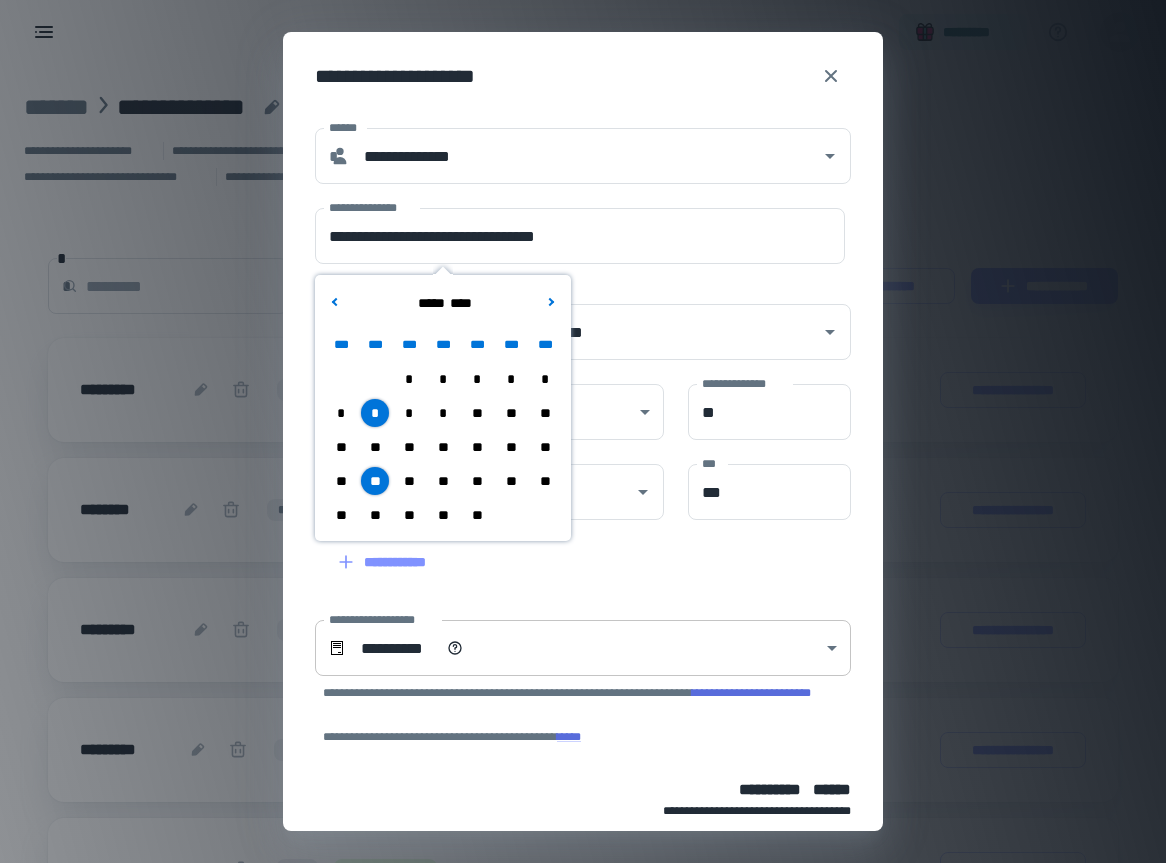 scroll, scrollTop: 105, scrollLeft: 0, axis: vertical 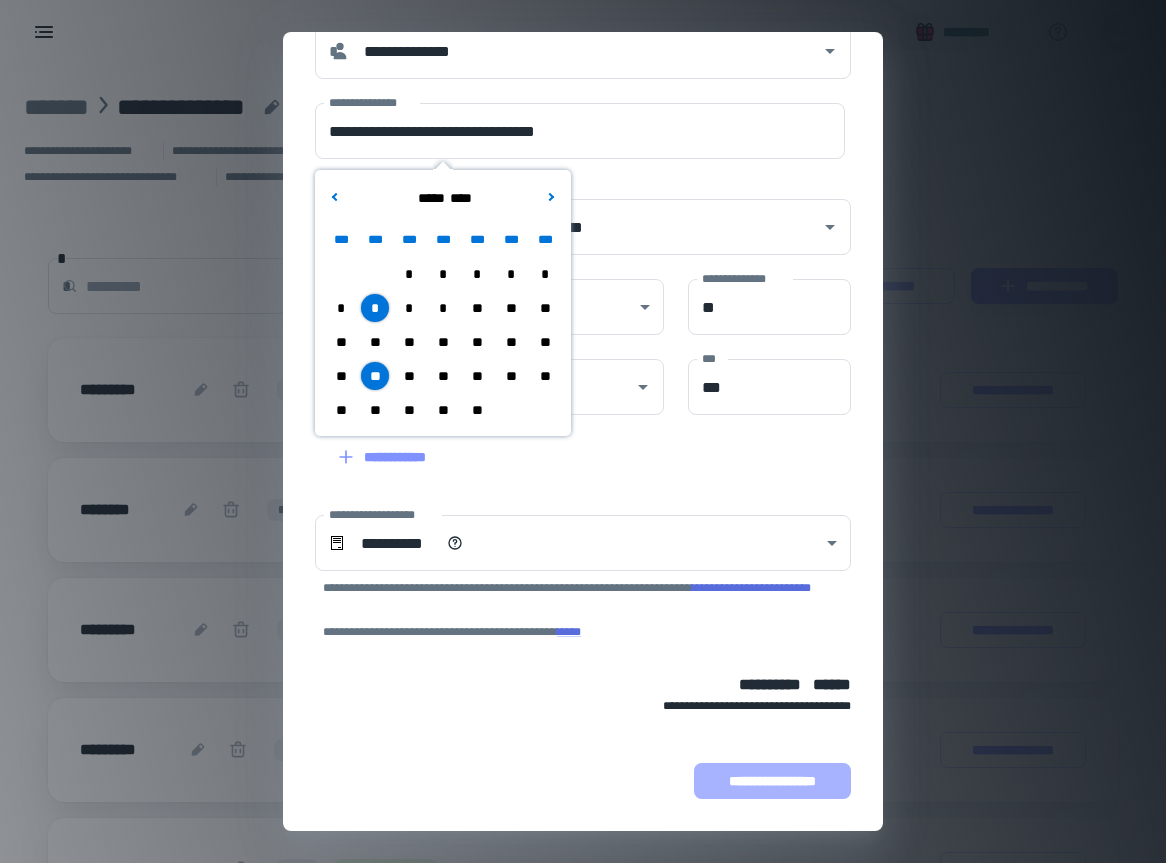 click on "**********" at bounding box center [772, 781] 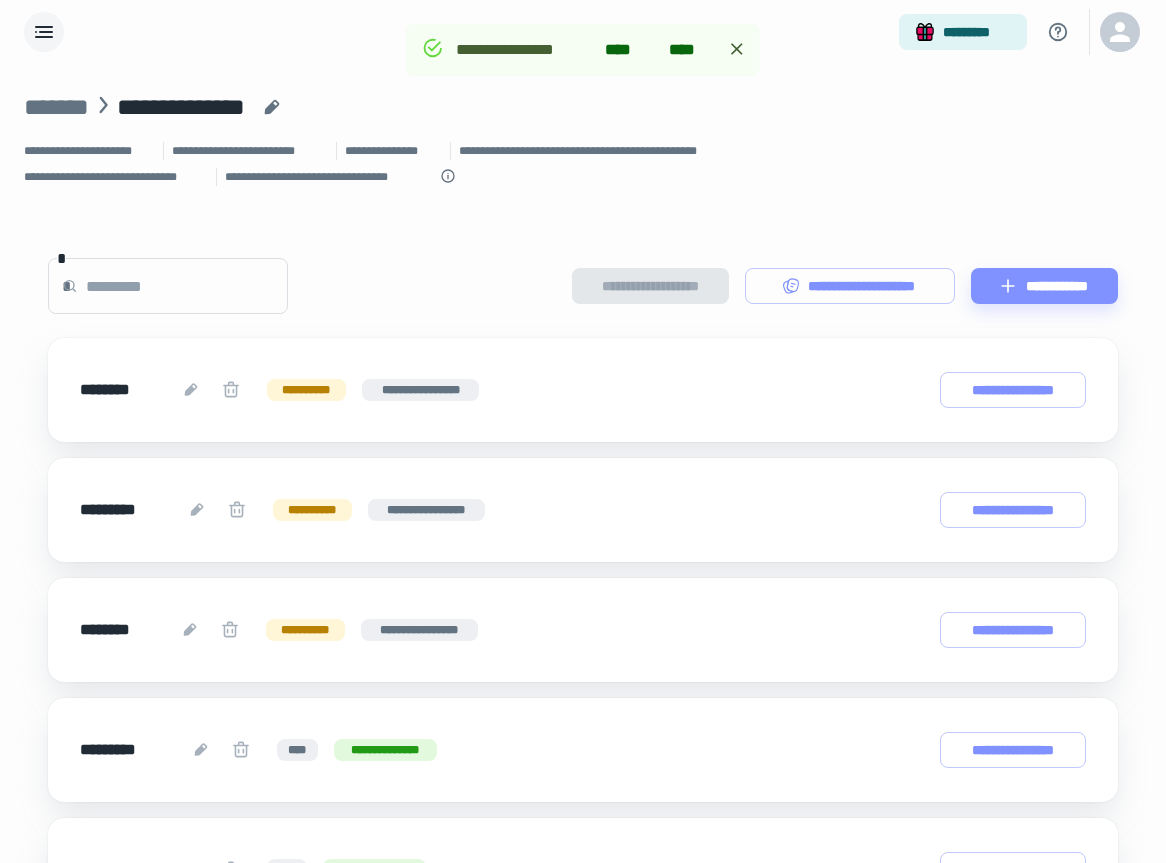 click 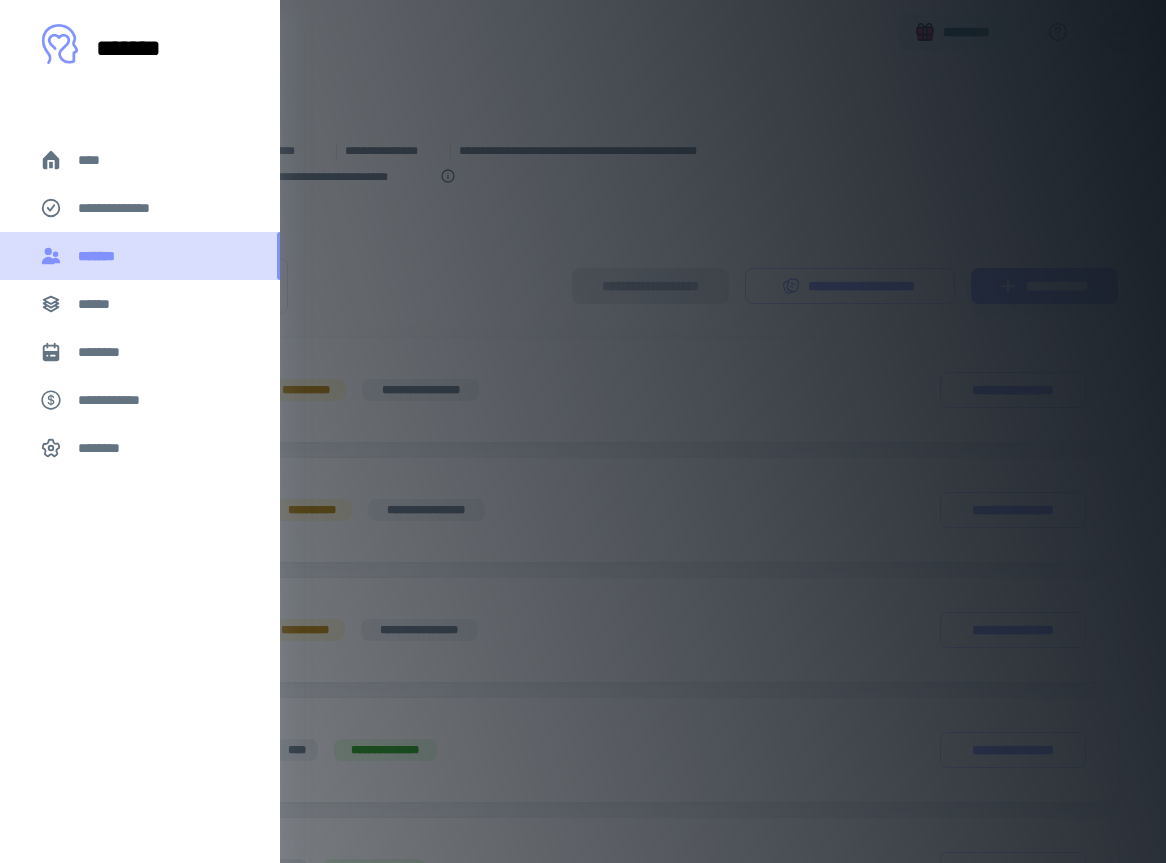 click on "*******" at bounding box center [101, 256] 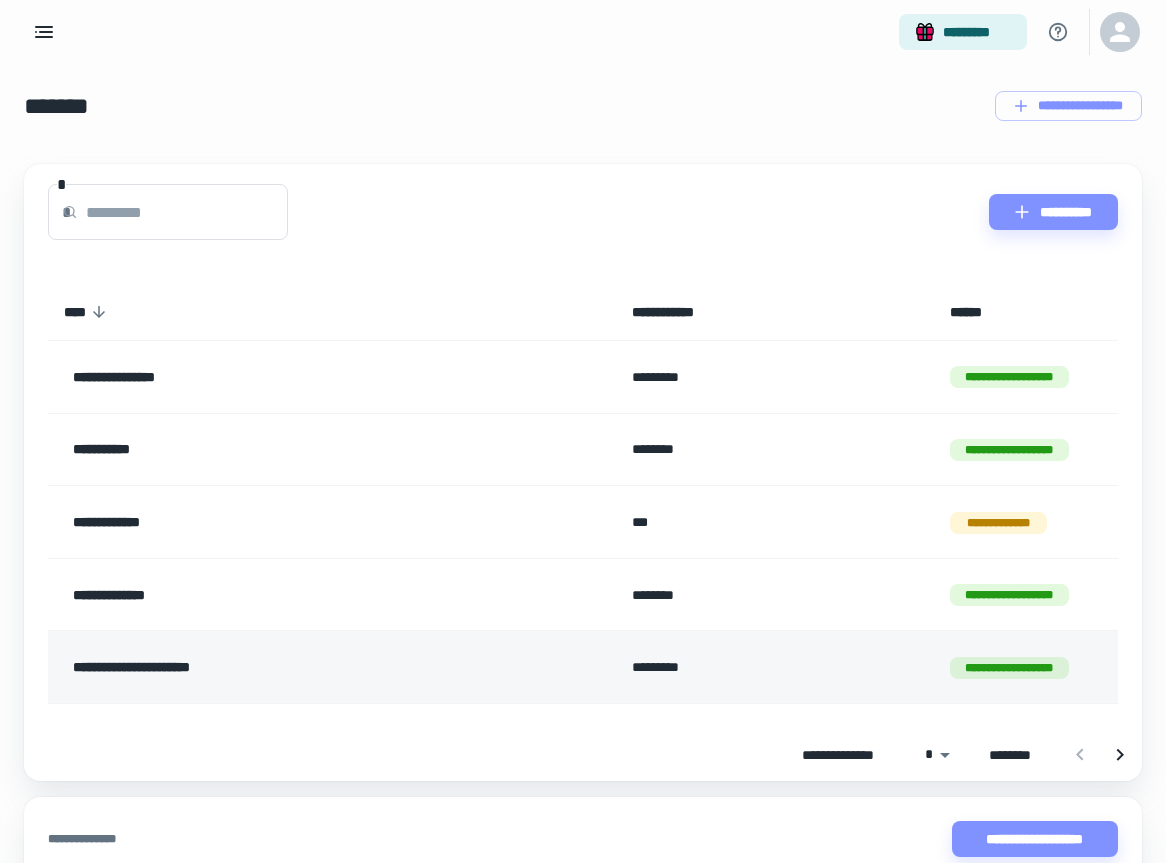 click on "**********" at bounding box center (281, 667) 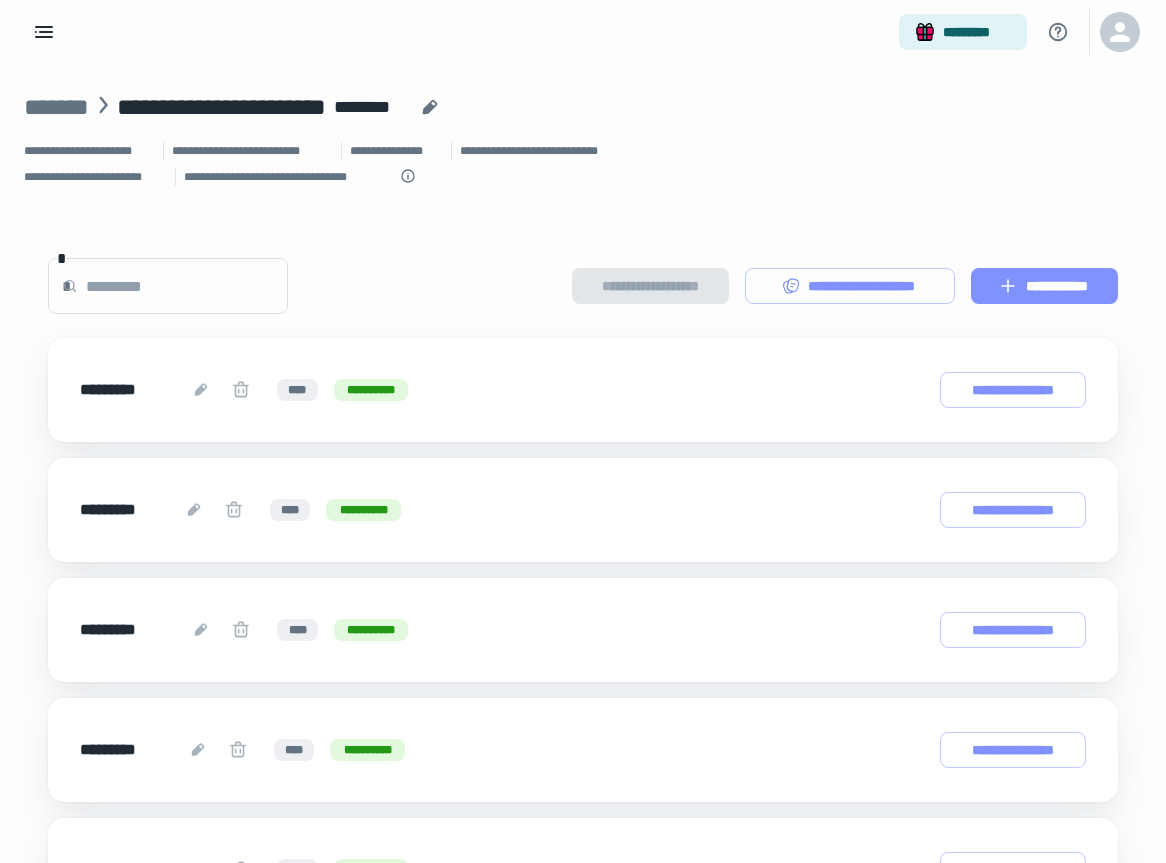 click on "**********" at bounding box center [1044, 286] 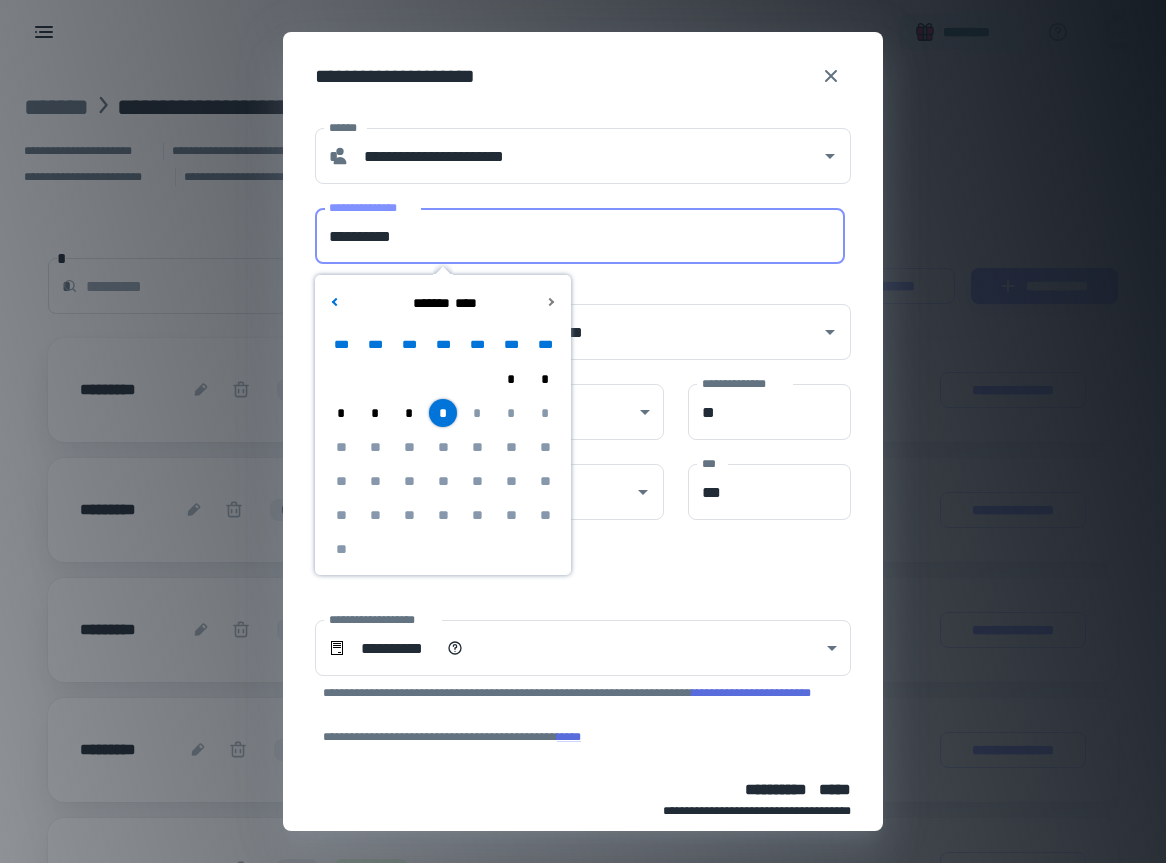 click on "**********" at bounding box center (580, 236) 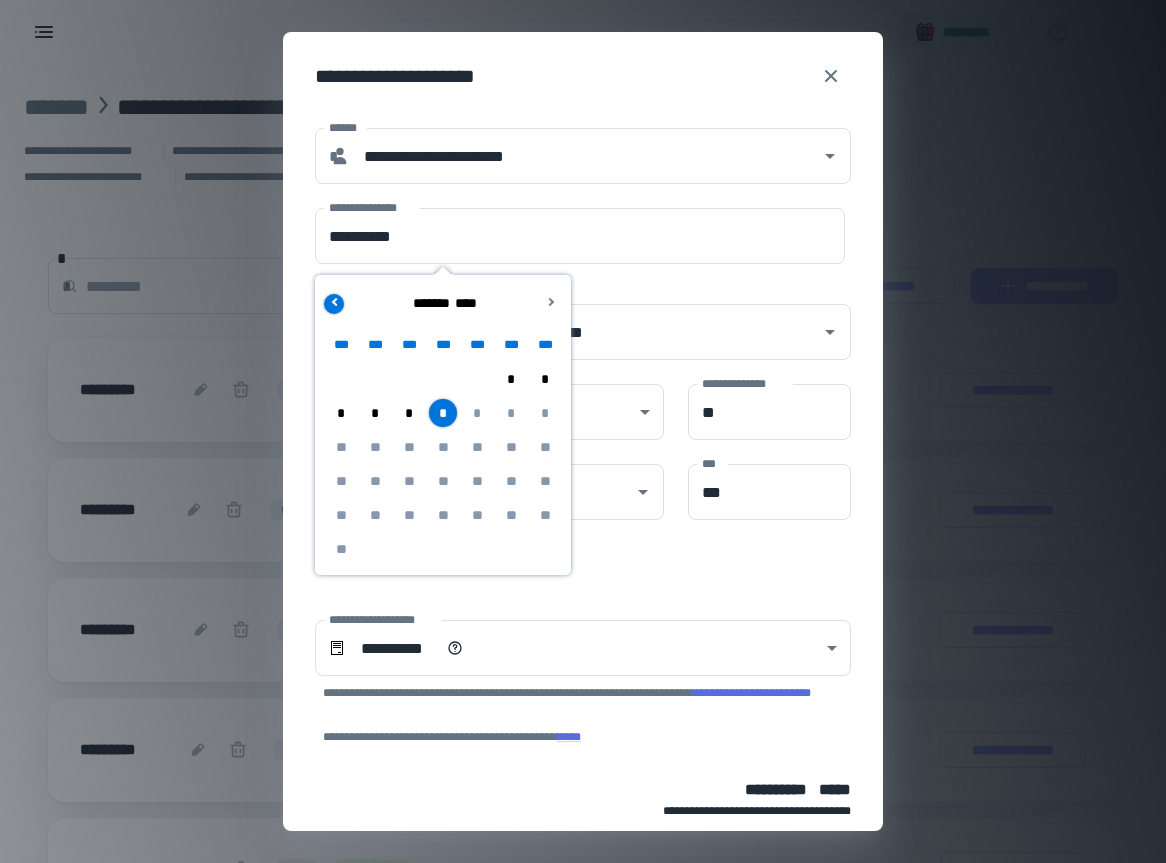 click at bounding box center (334, 304) 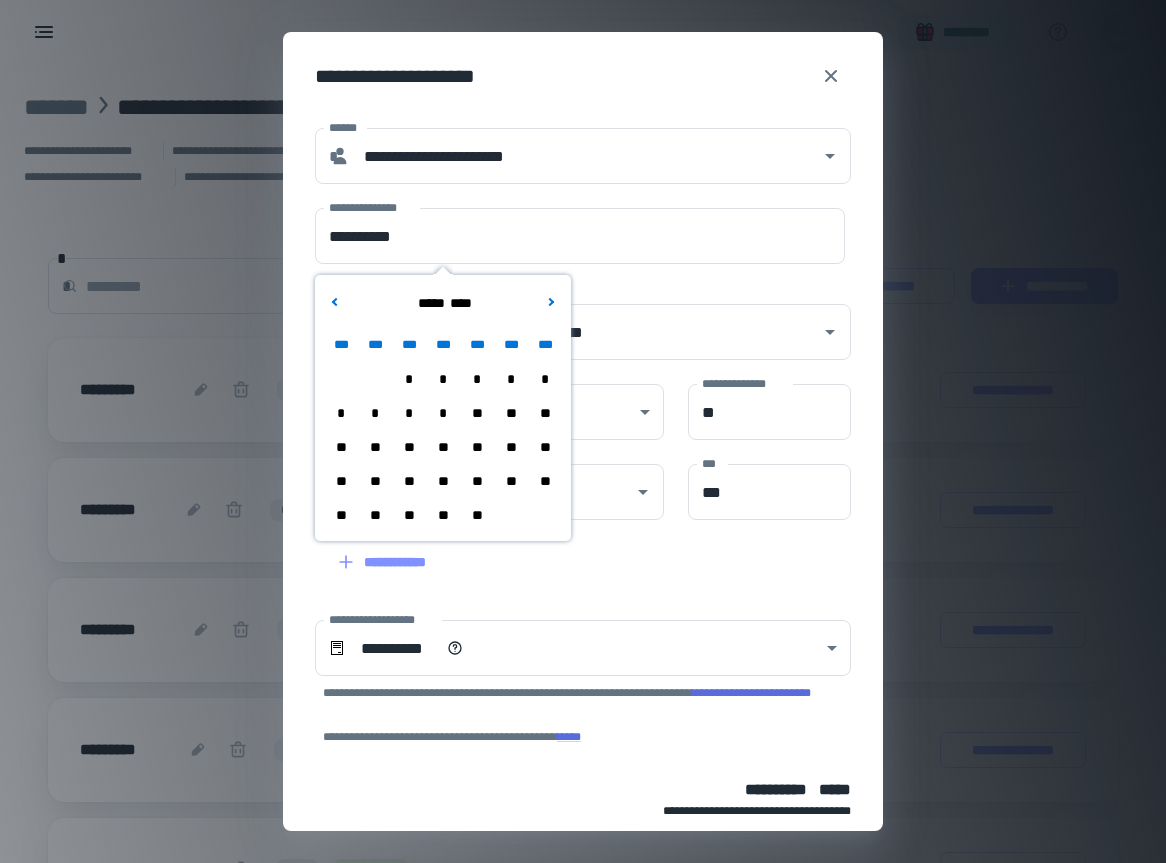 click on "*" at bounding box center [443, 413] 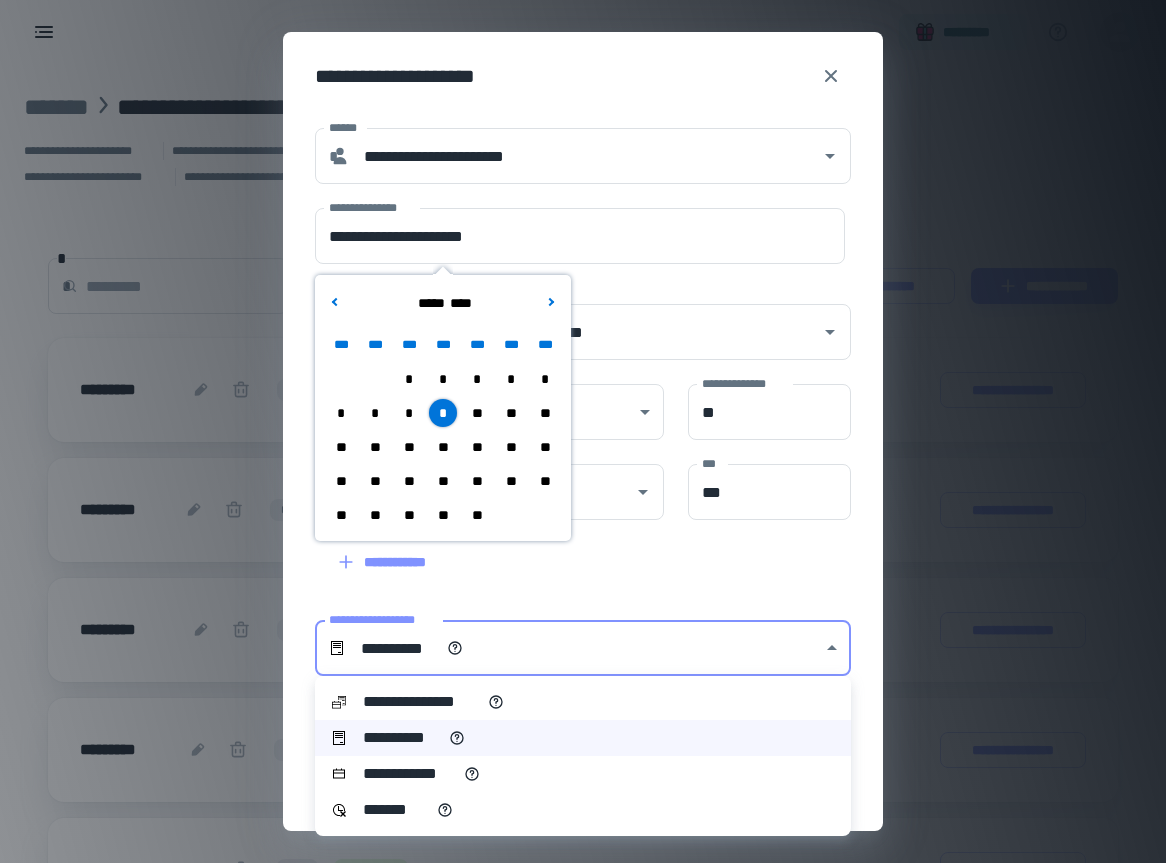click on "**********" at bounding box center [583, 431] 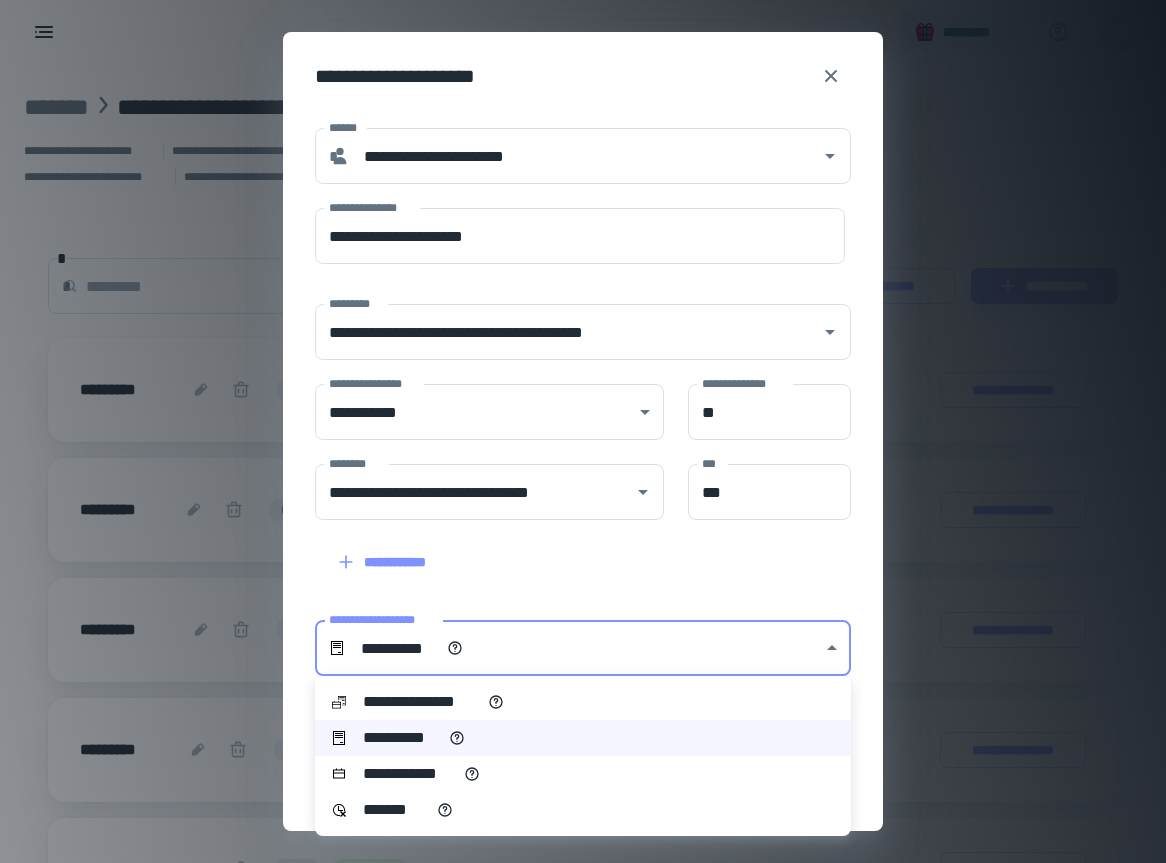click at bounding box center [583, 431] 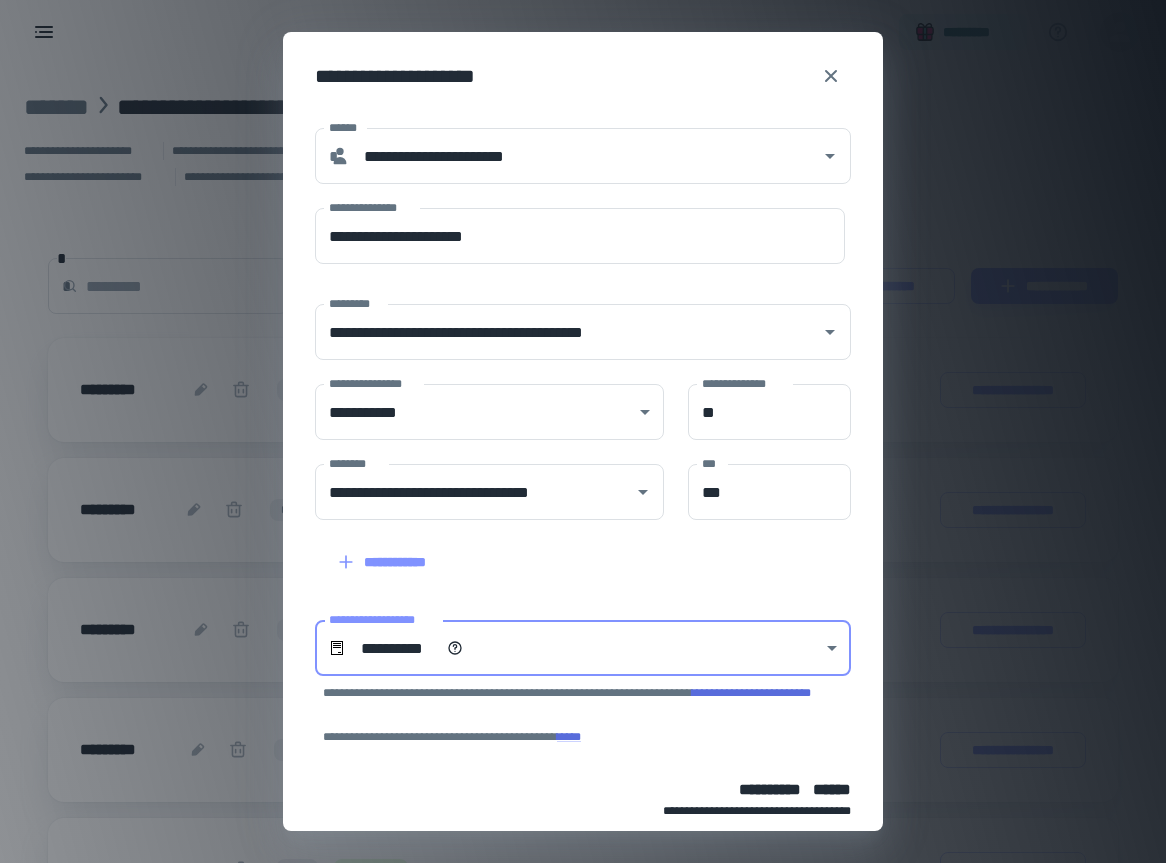 scroll, scrollTop: 105, scrollLeft: 0, axis: vertical 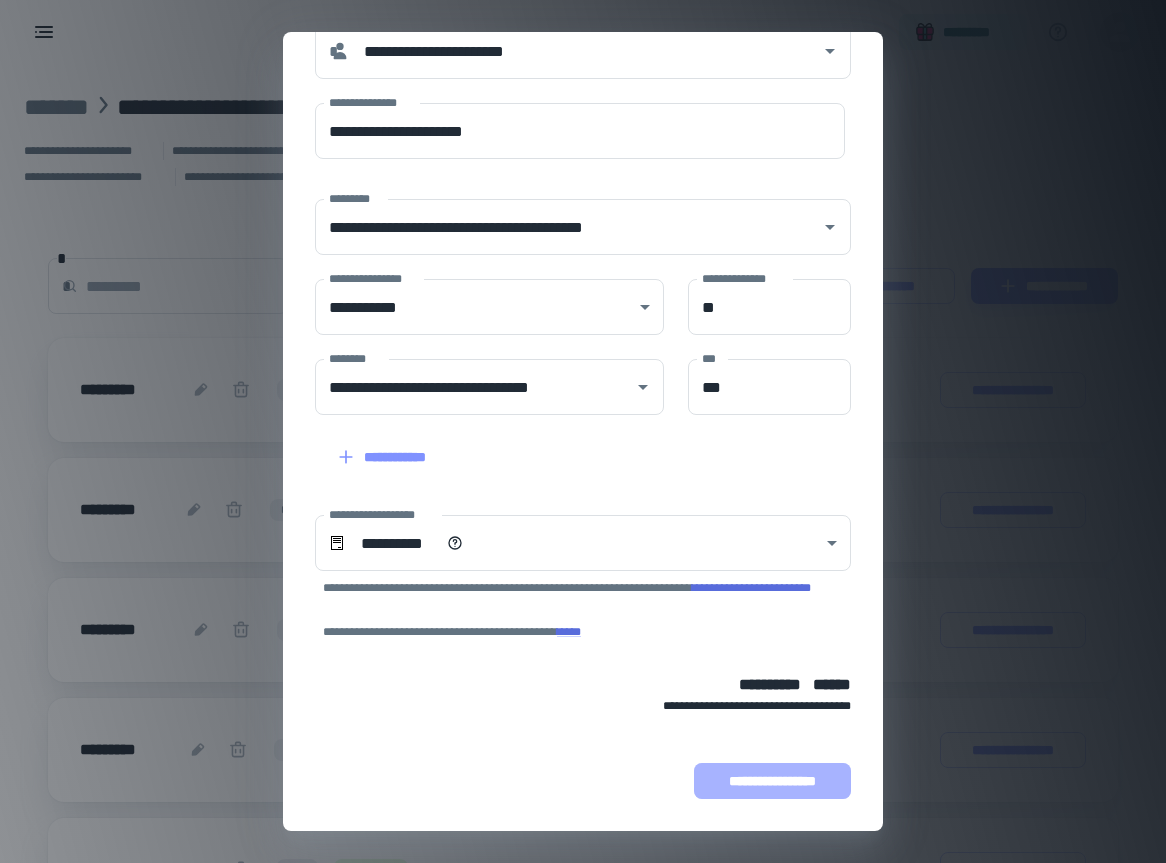 click on "**********" at bounding box center [772, 781] 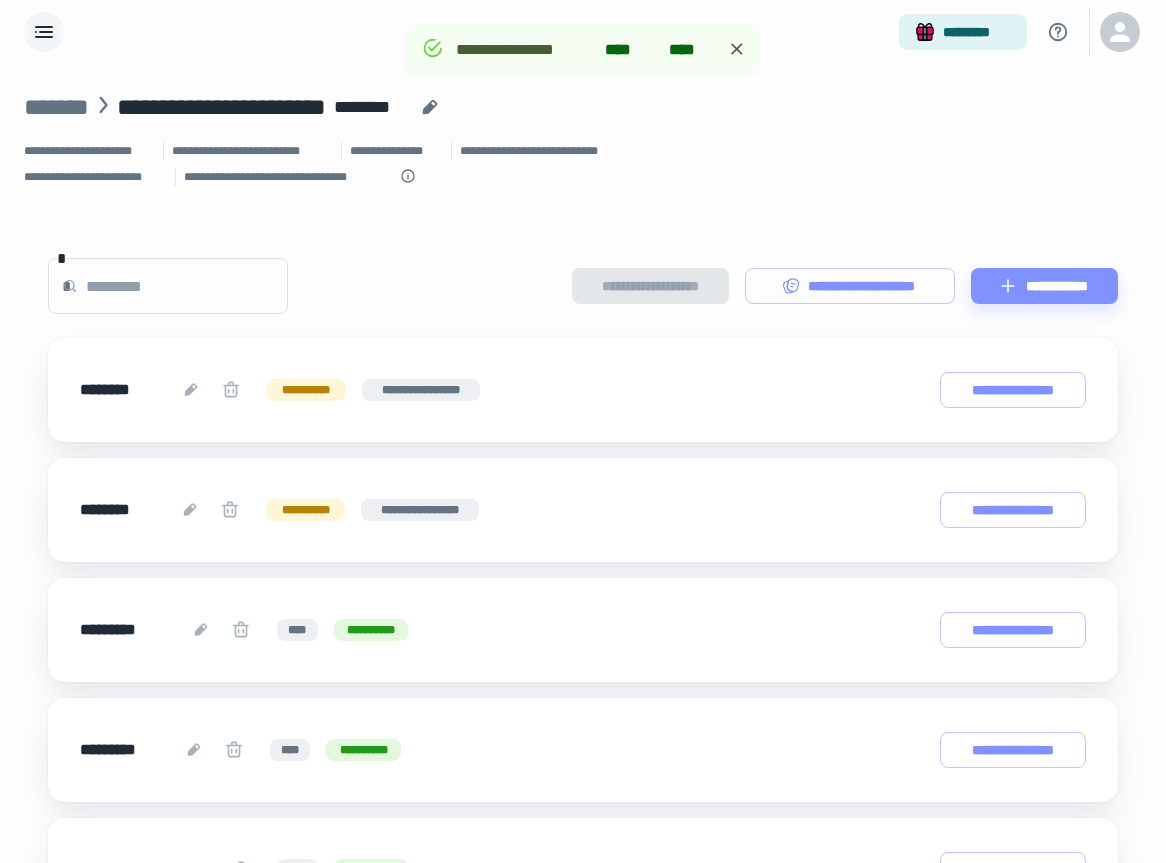 click 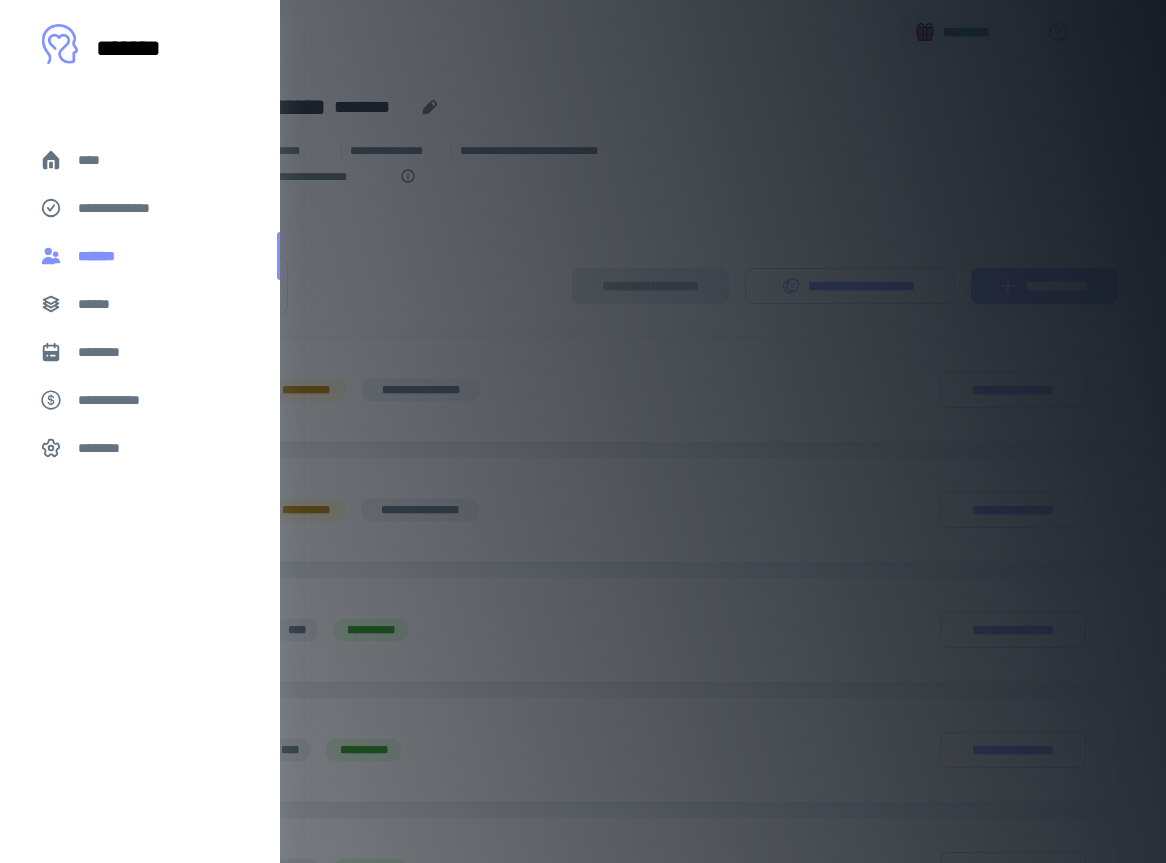 click on "*******" at bounding box center (101, 256) 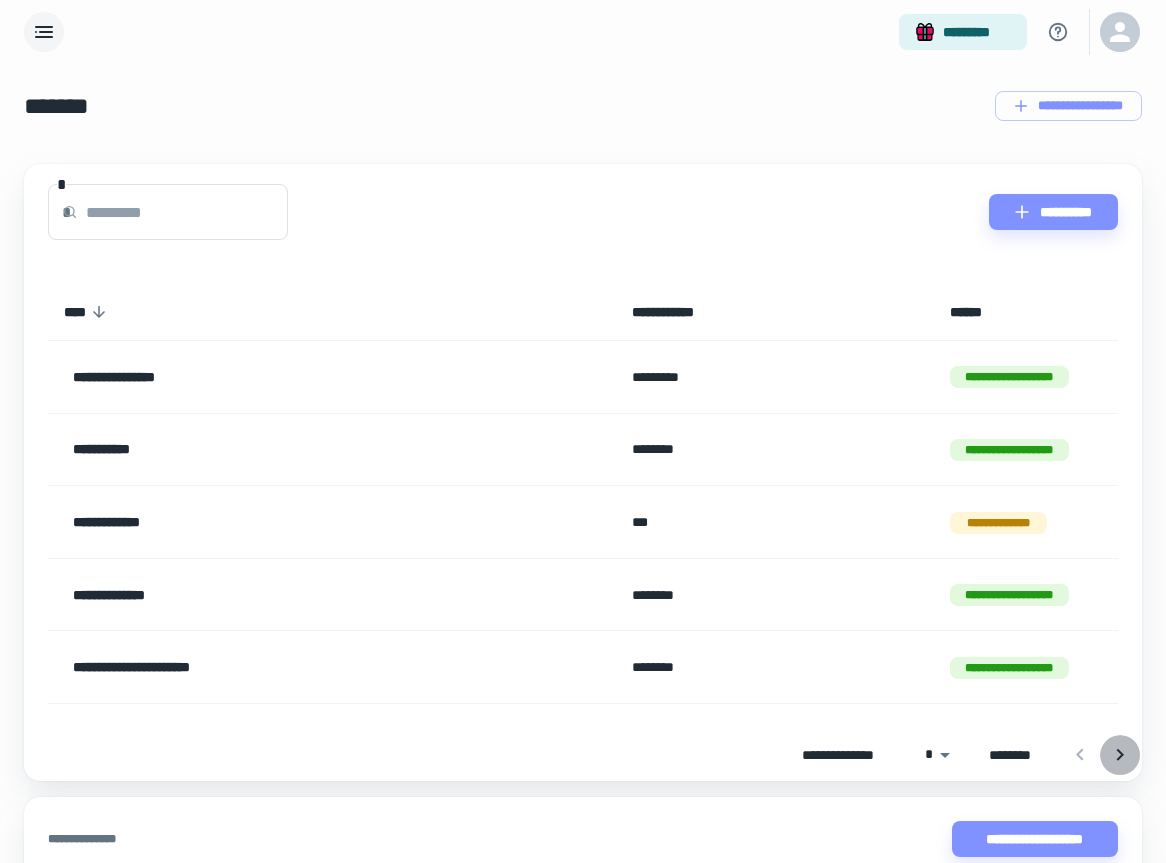 click 